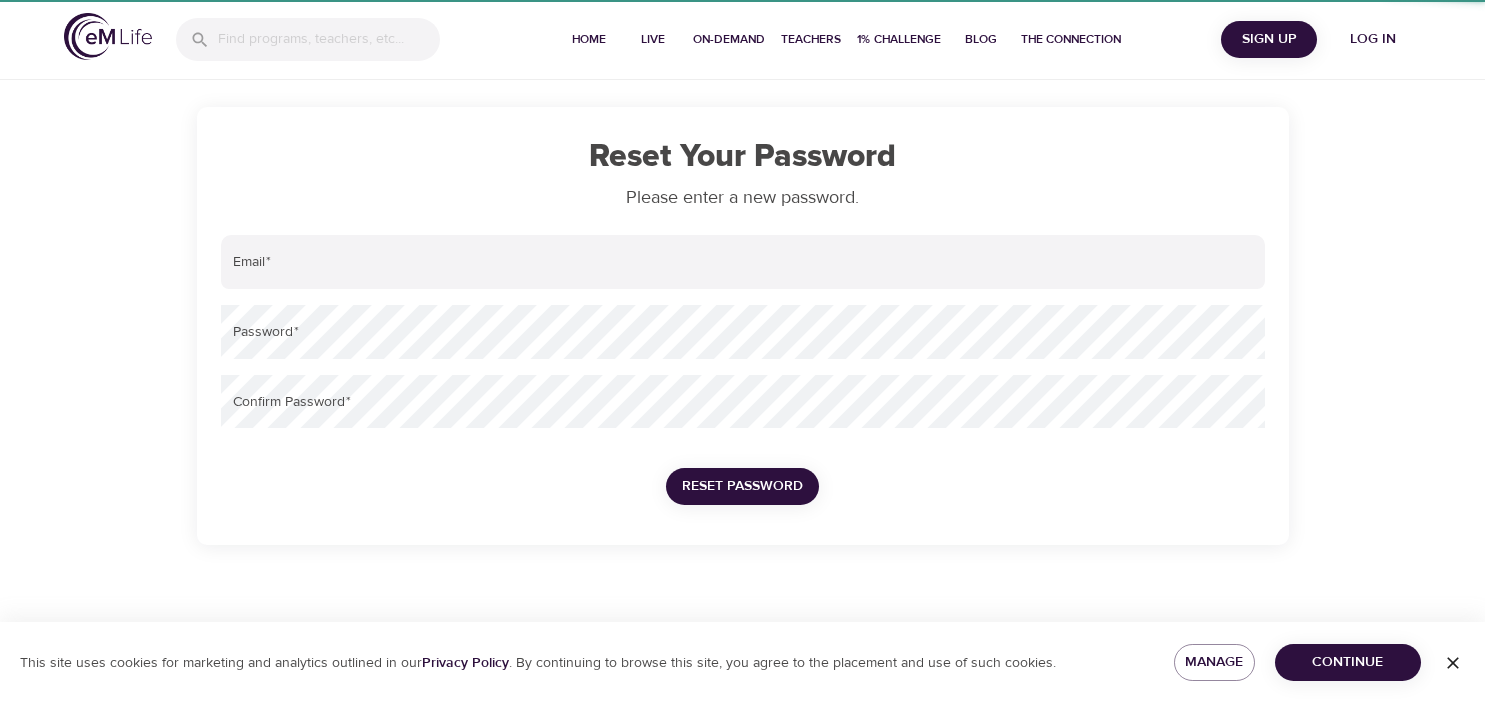 scroll, scrollTop: 0, scrollLeft: 0, axis: both 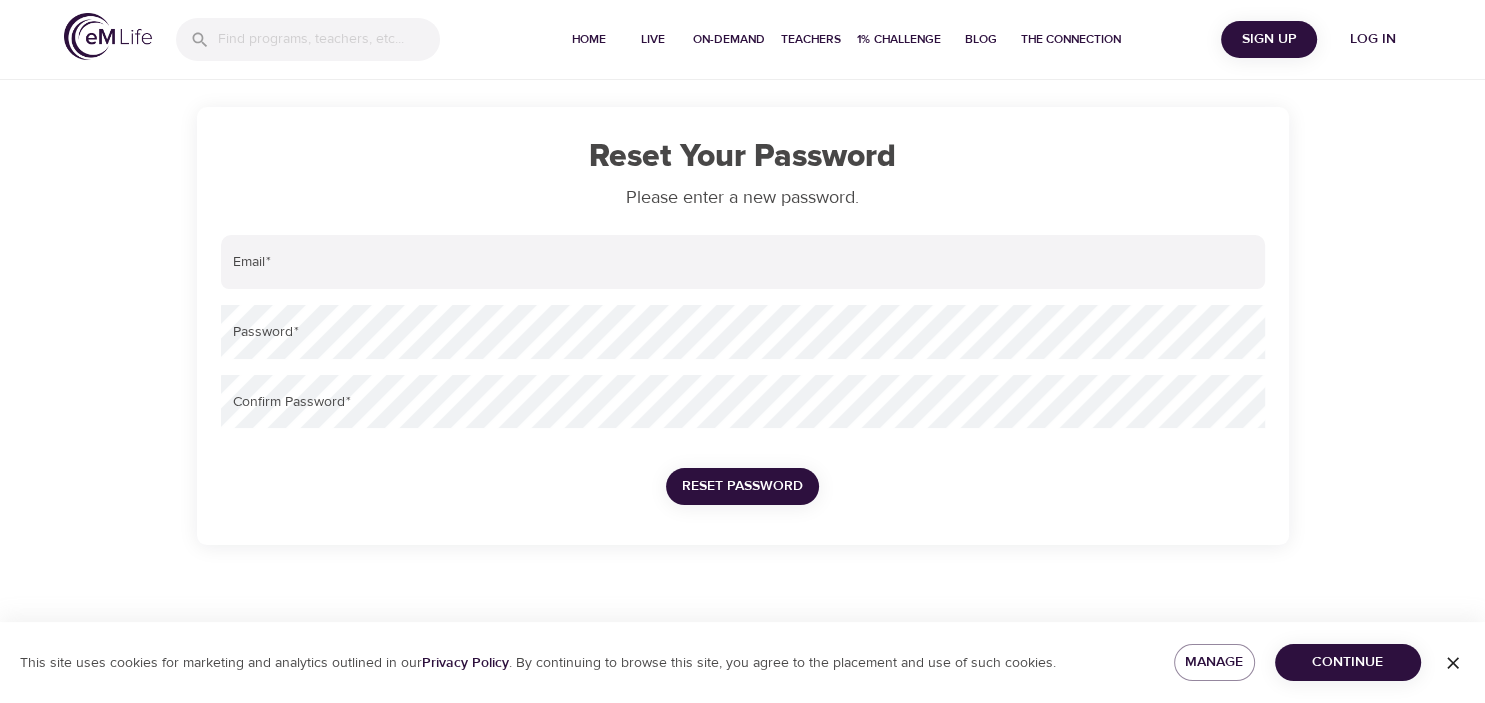click at bounding box center [743, 262] 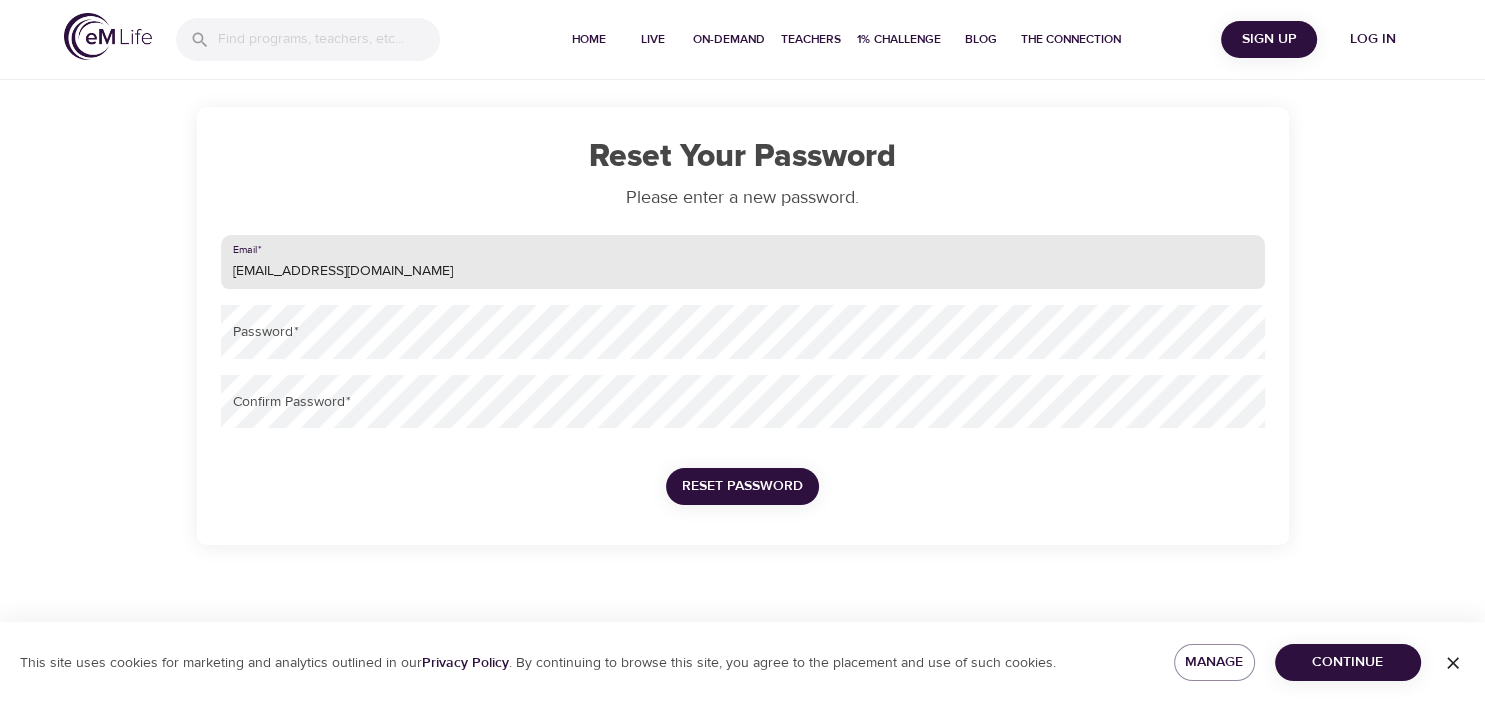 type on "[EMAIL_ADDRESS][DOMAIN_NAME]" 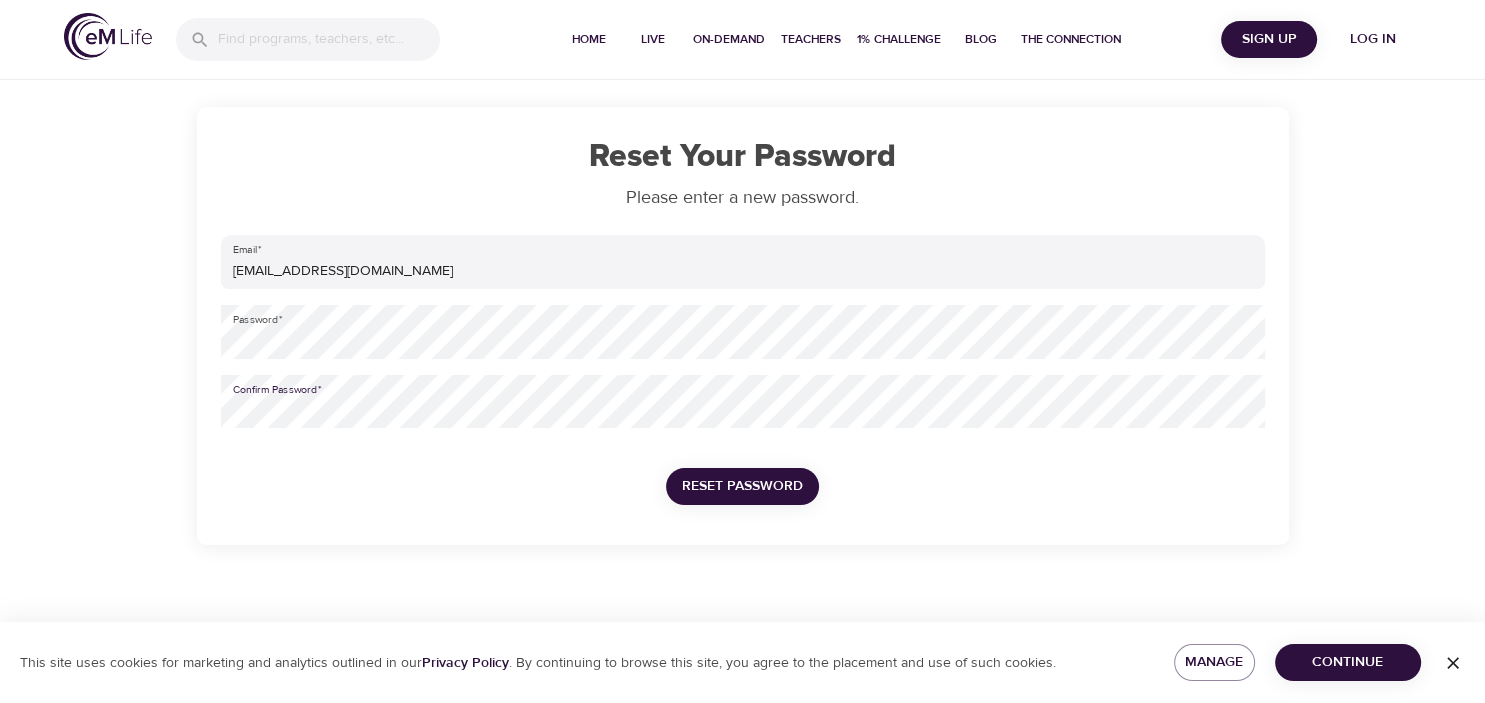 click on "Reset Password" at bounding box center [742, 486] 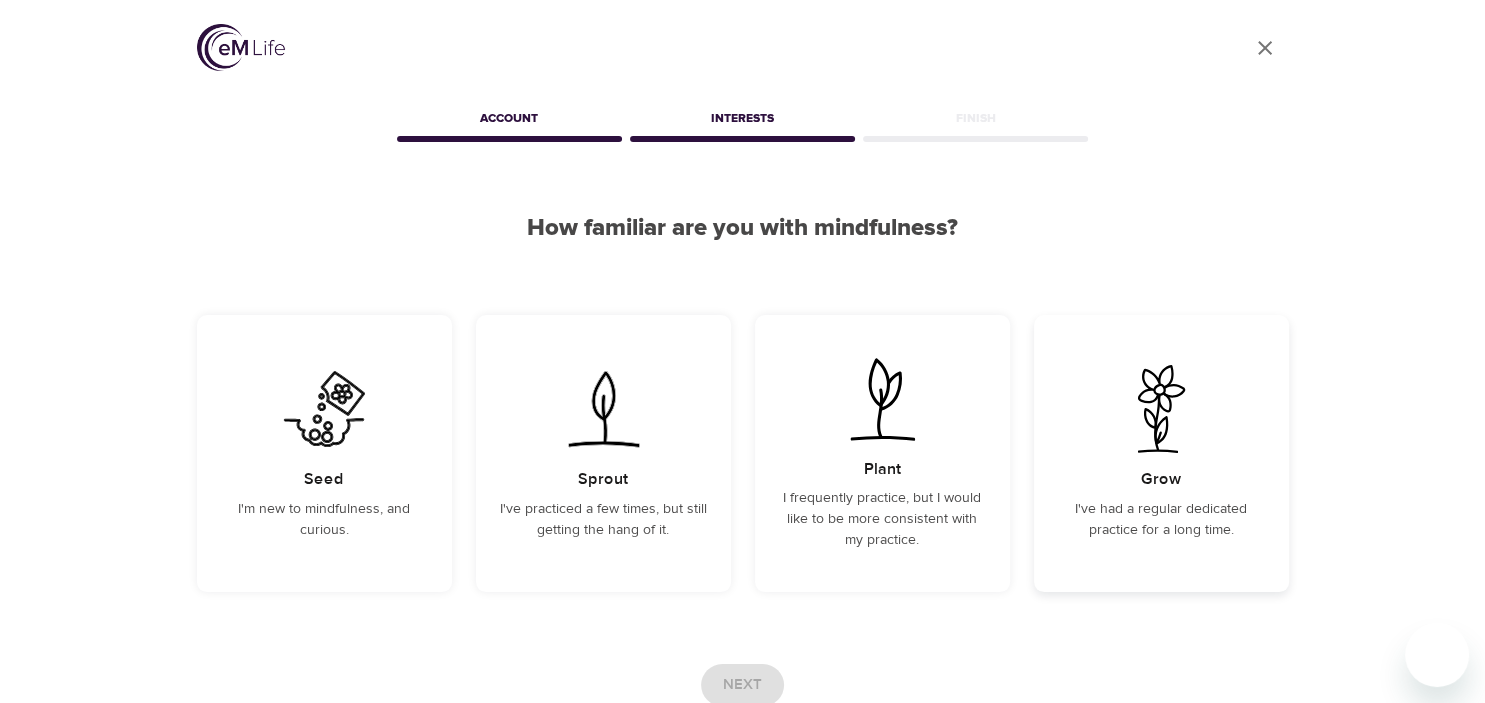 click on "I've had a regular dedicated practice for a long time." at bounding box center [1161, 520] 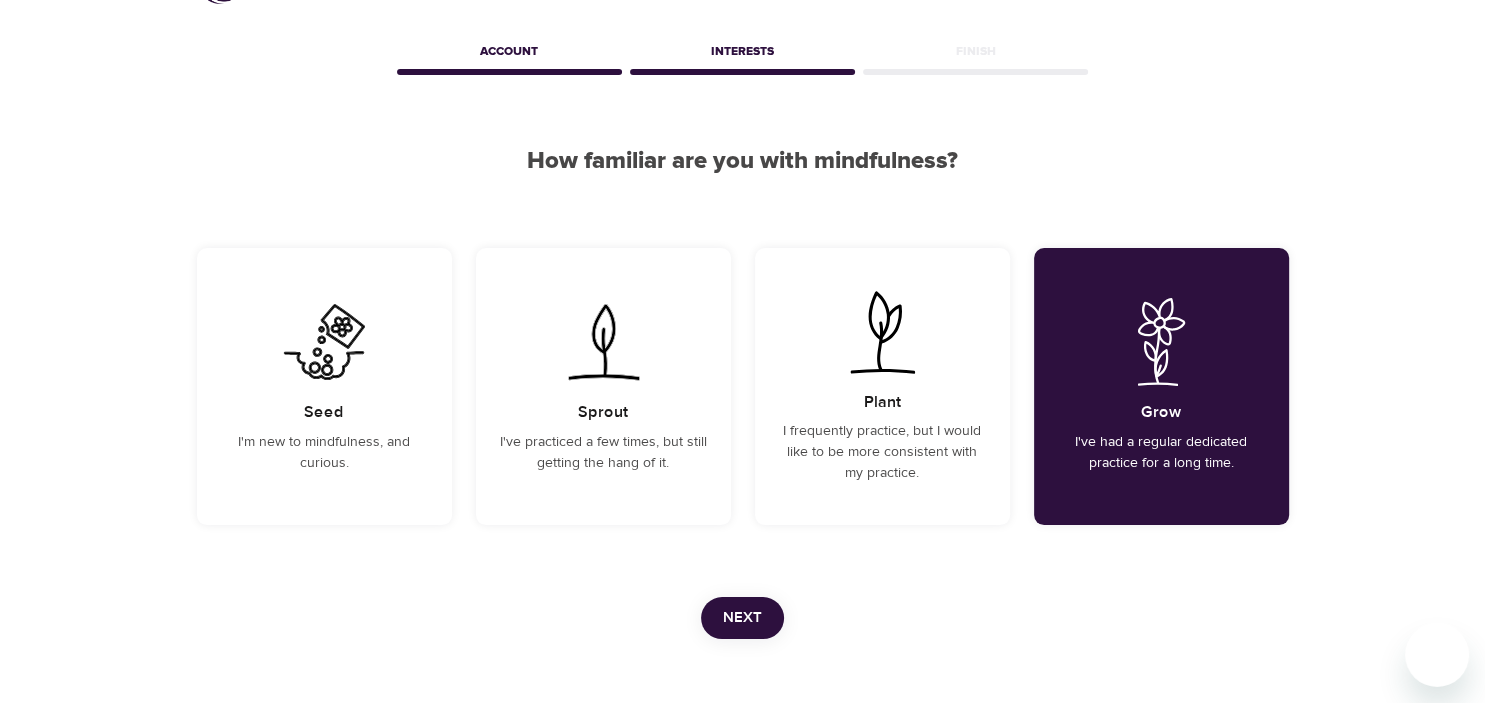 scroll, scrollTop: 105, scrollLeft: 0, axis: vertical 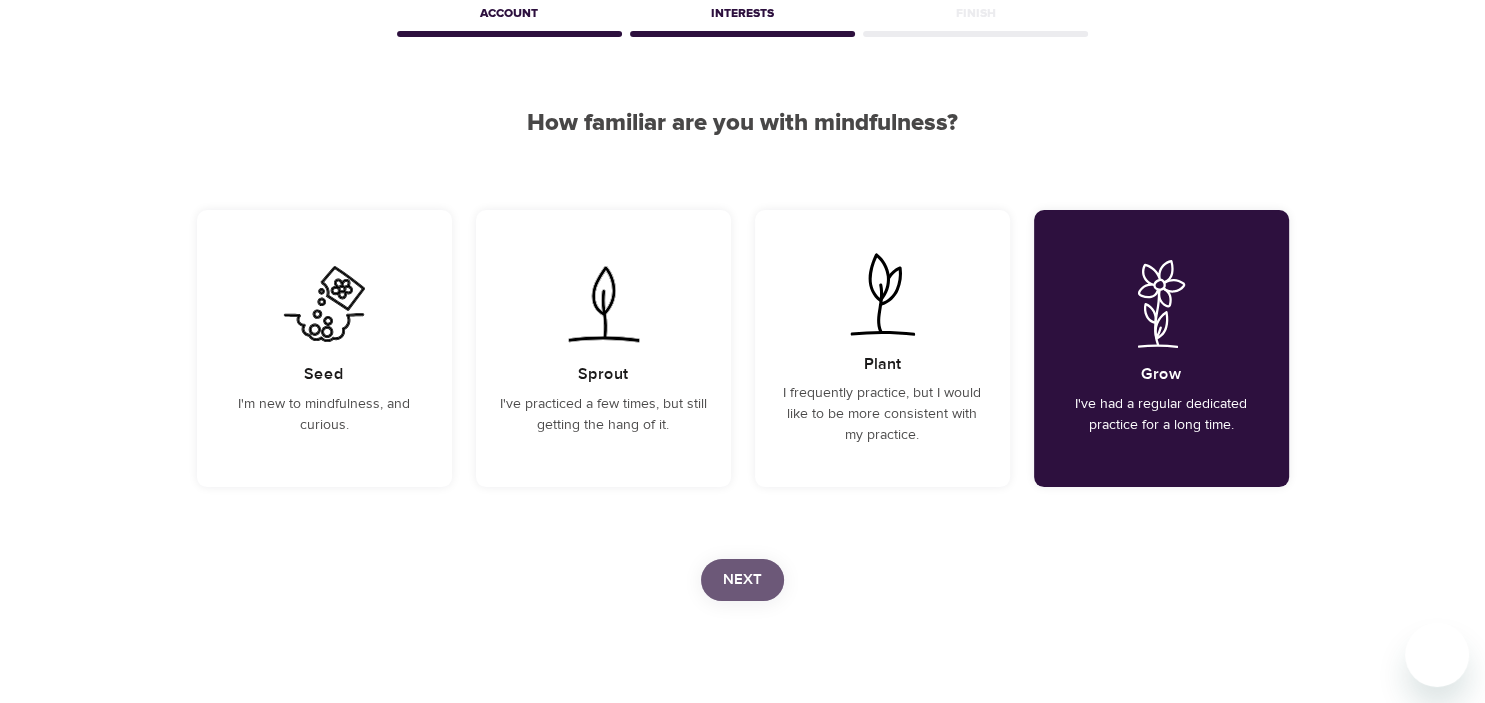 click on "Next" at bounding box center [742, 580] 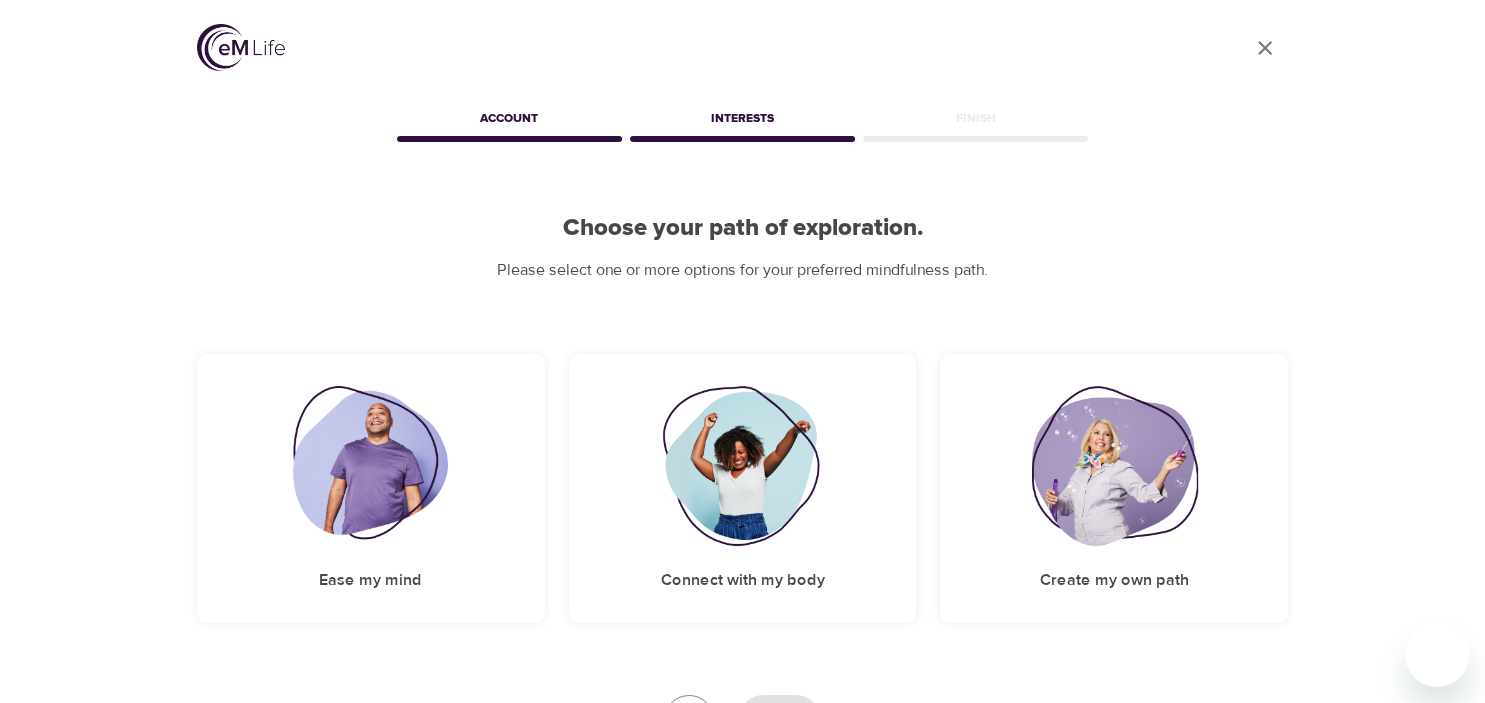scroll, scrollTop: 0, scrollLeft: 0, axis: both 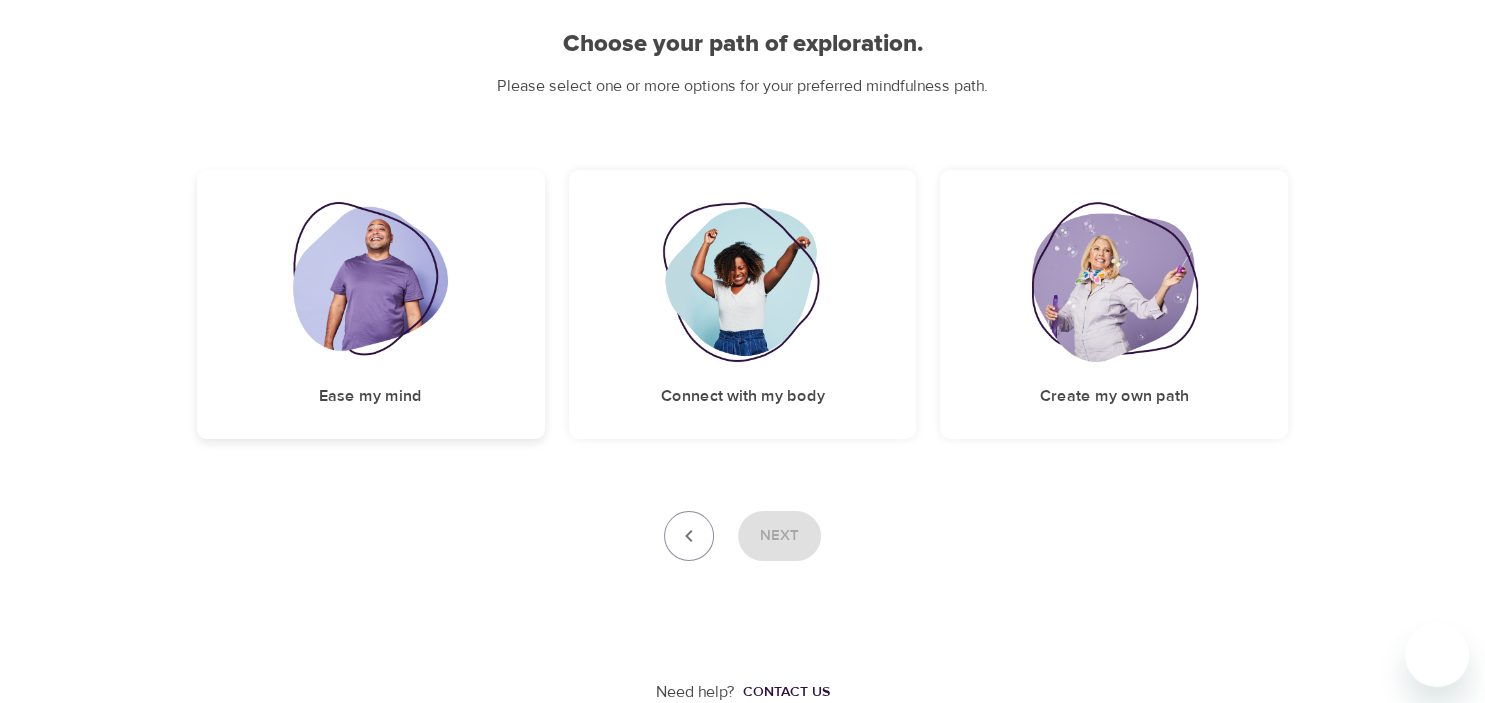 click at bounding box center [370, 282] 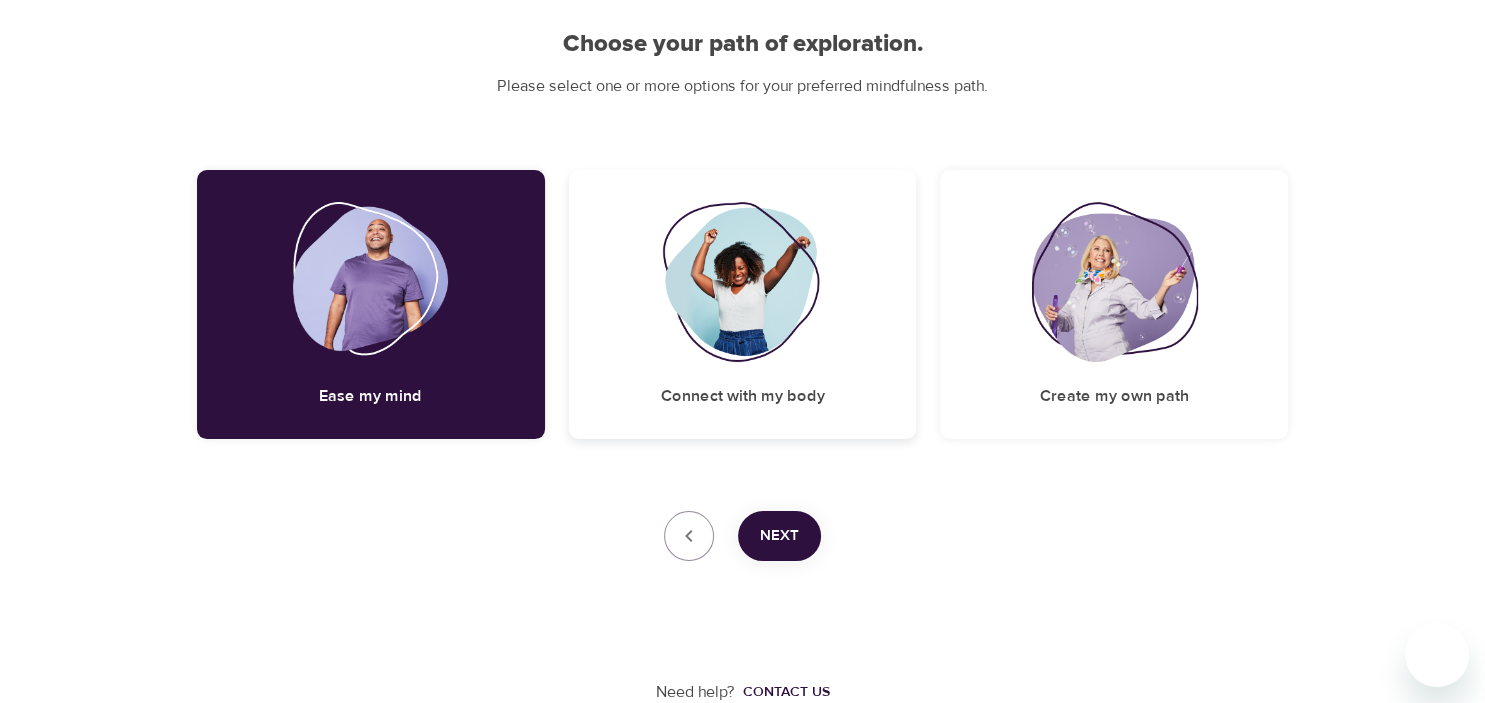 click at bounding box center (743, 282) 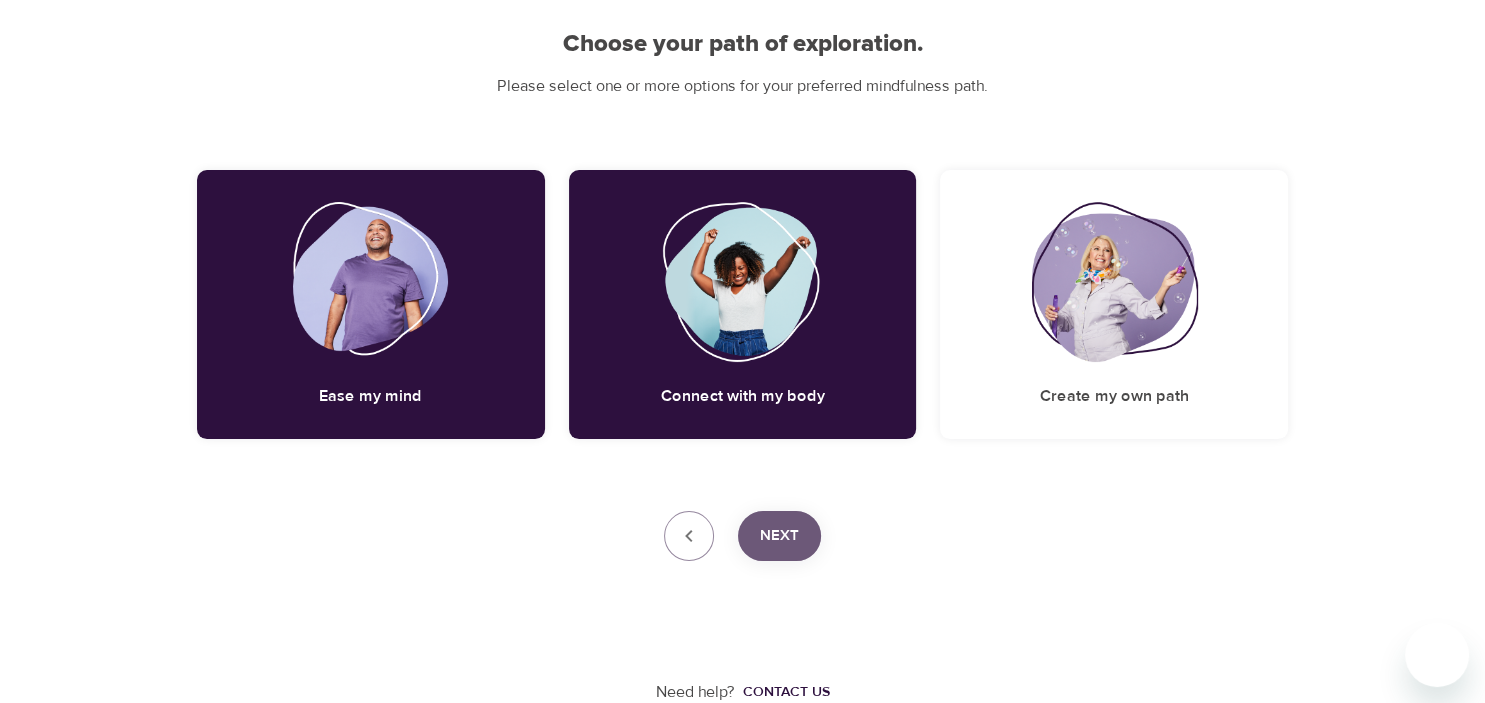 click on "Next" at bounding box center (779, 536) 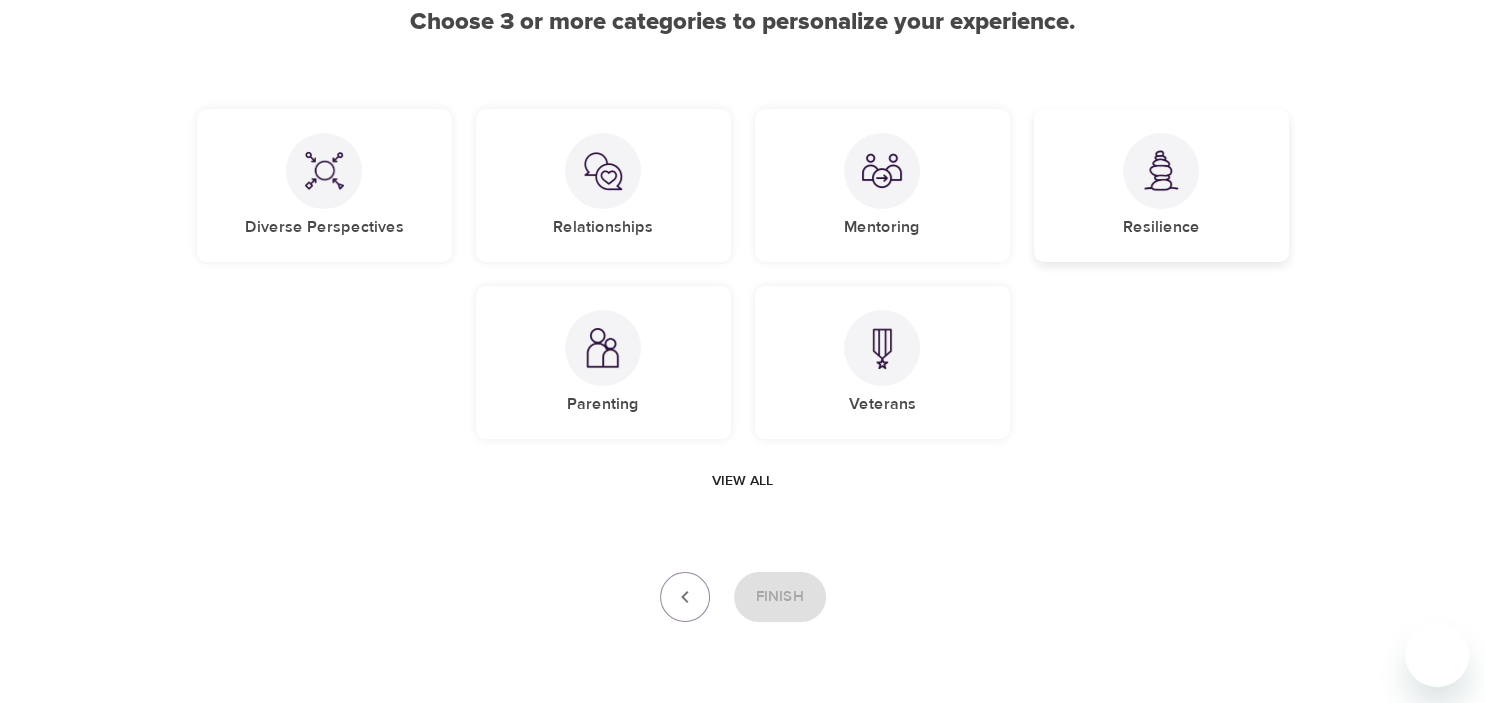 click at bounding box center (1161, 170) 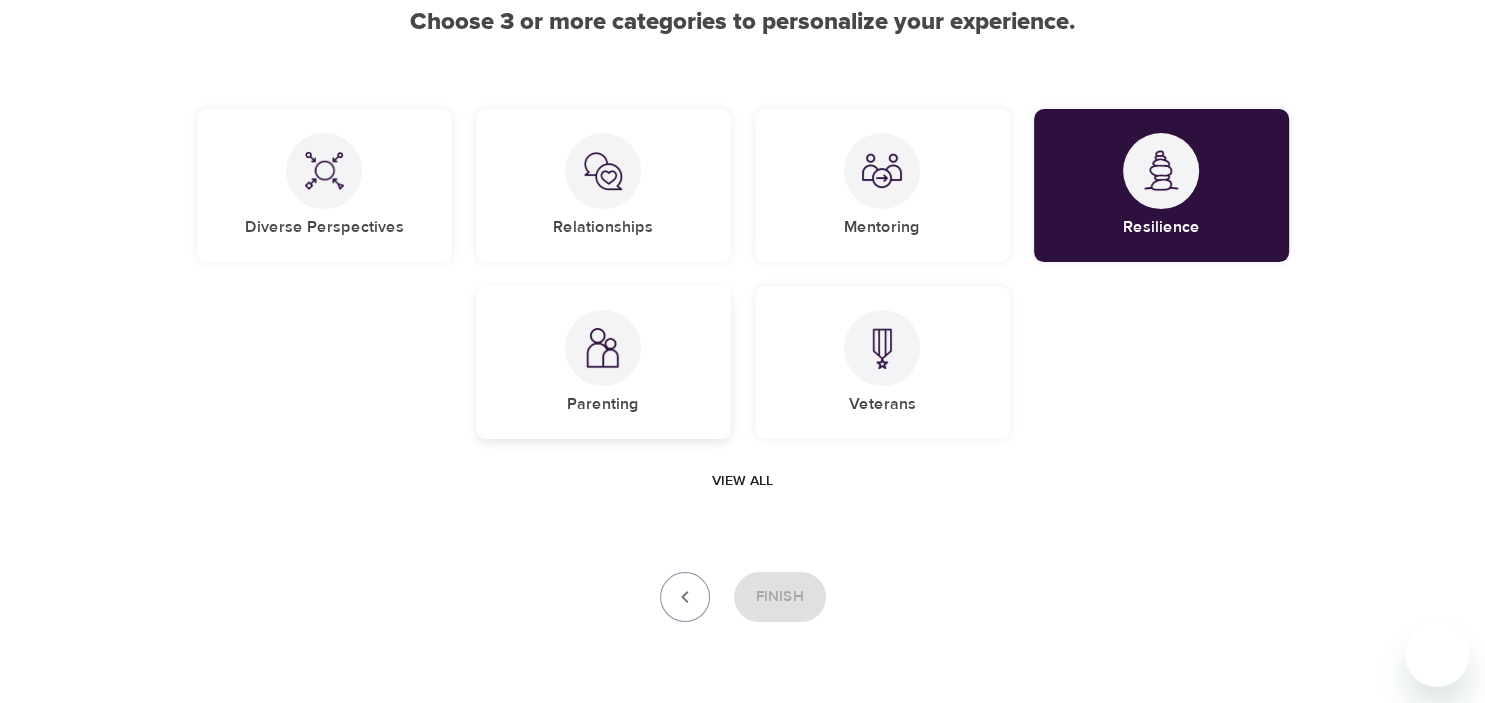 click at bounding box center (603, 348) 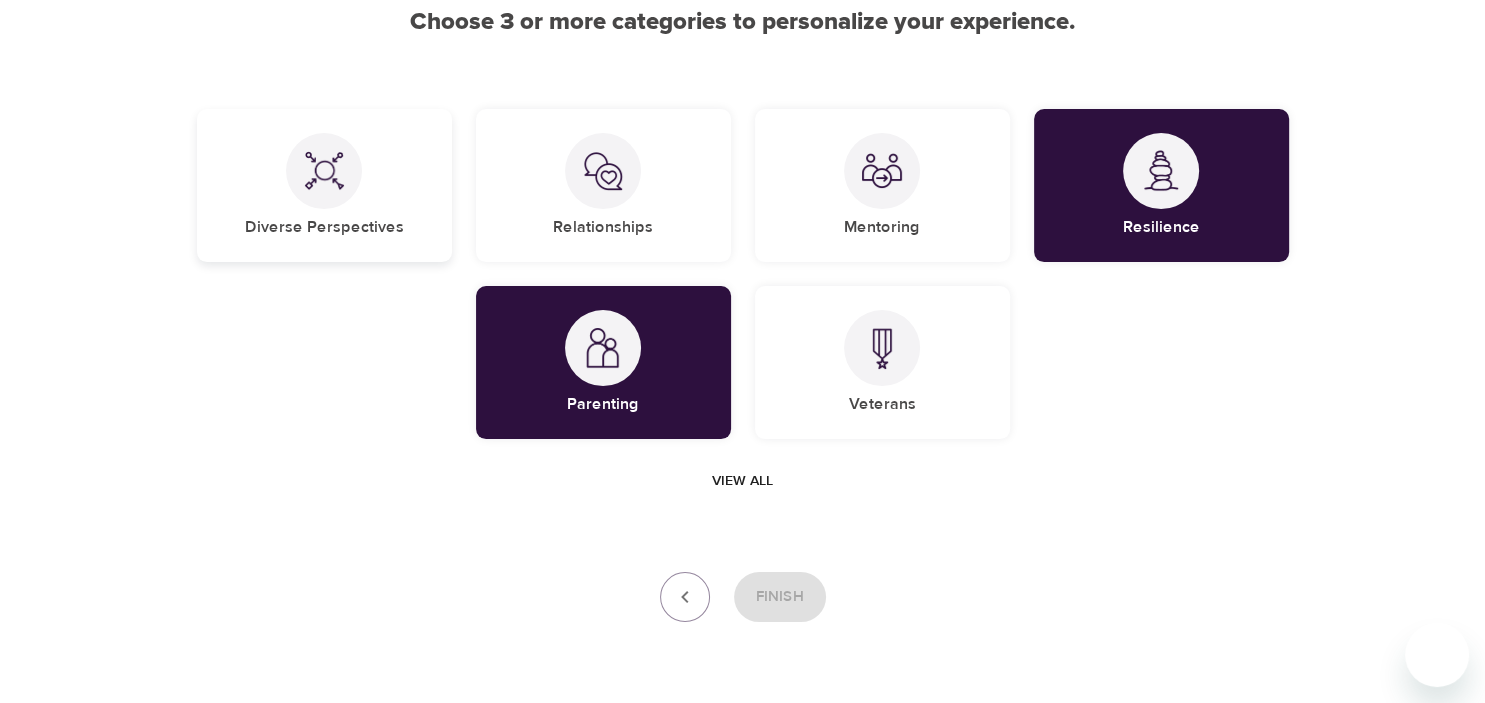 click at bounding box center (324, 171) 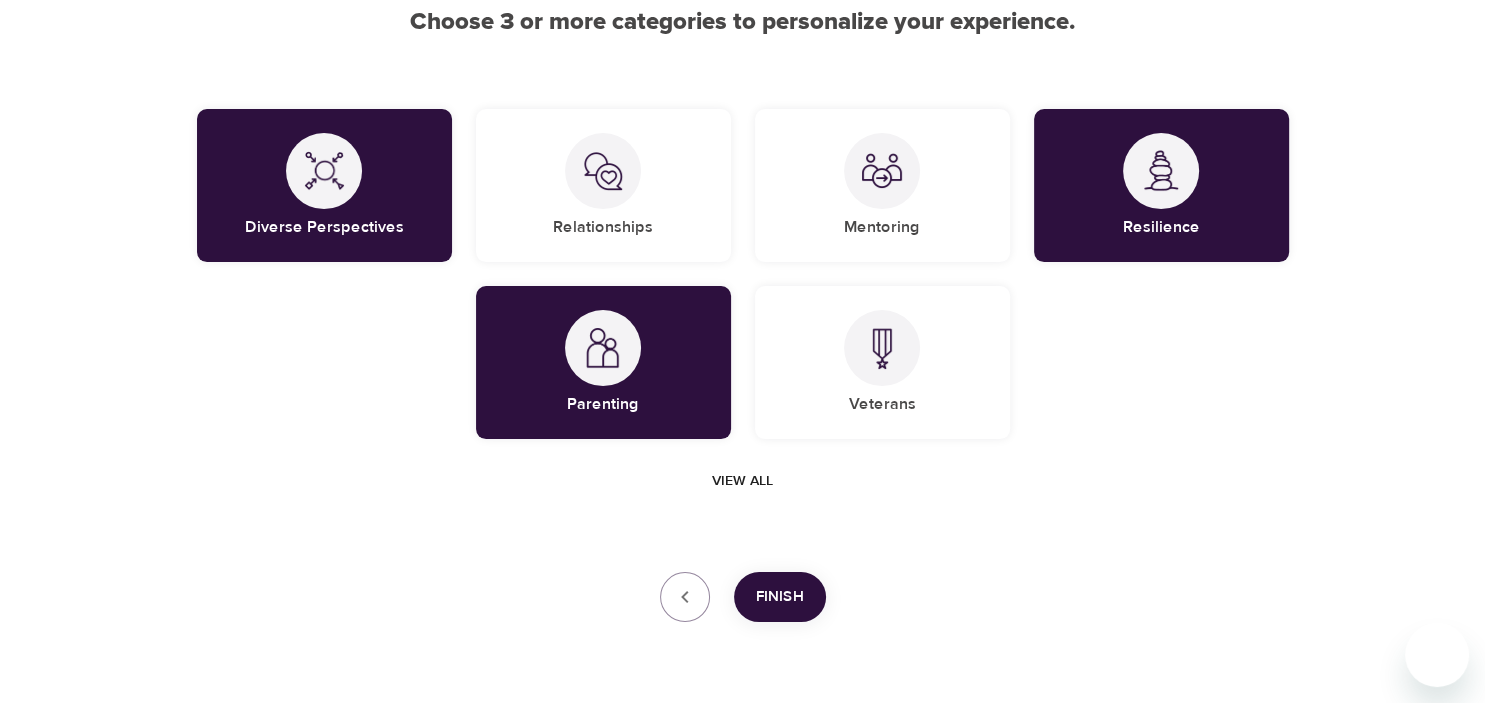 click on "Finish" at bounding box center [780, 597] 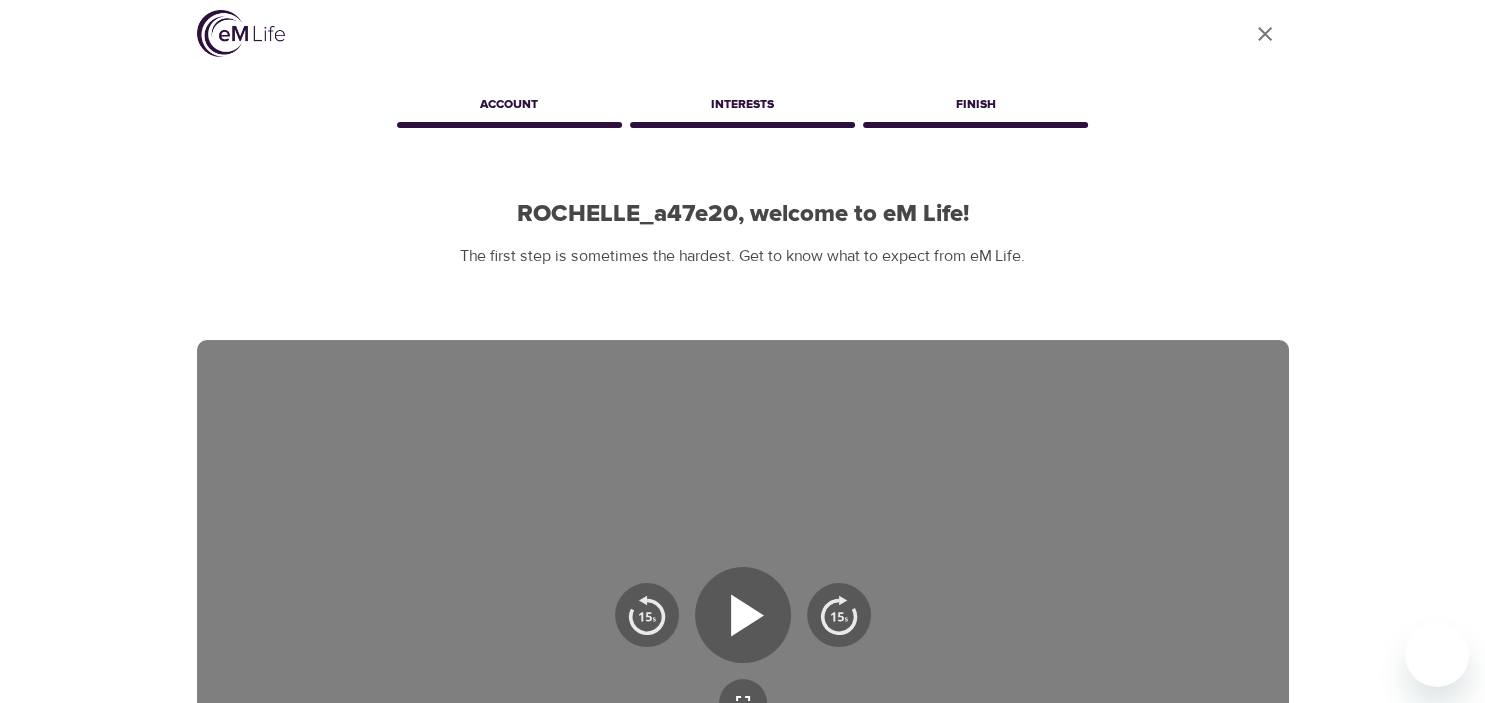 scroll, scrollTop: 0, scrollLeft: 0, axis: both 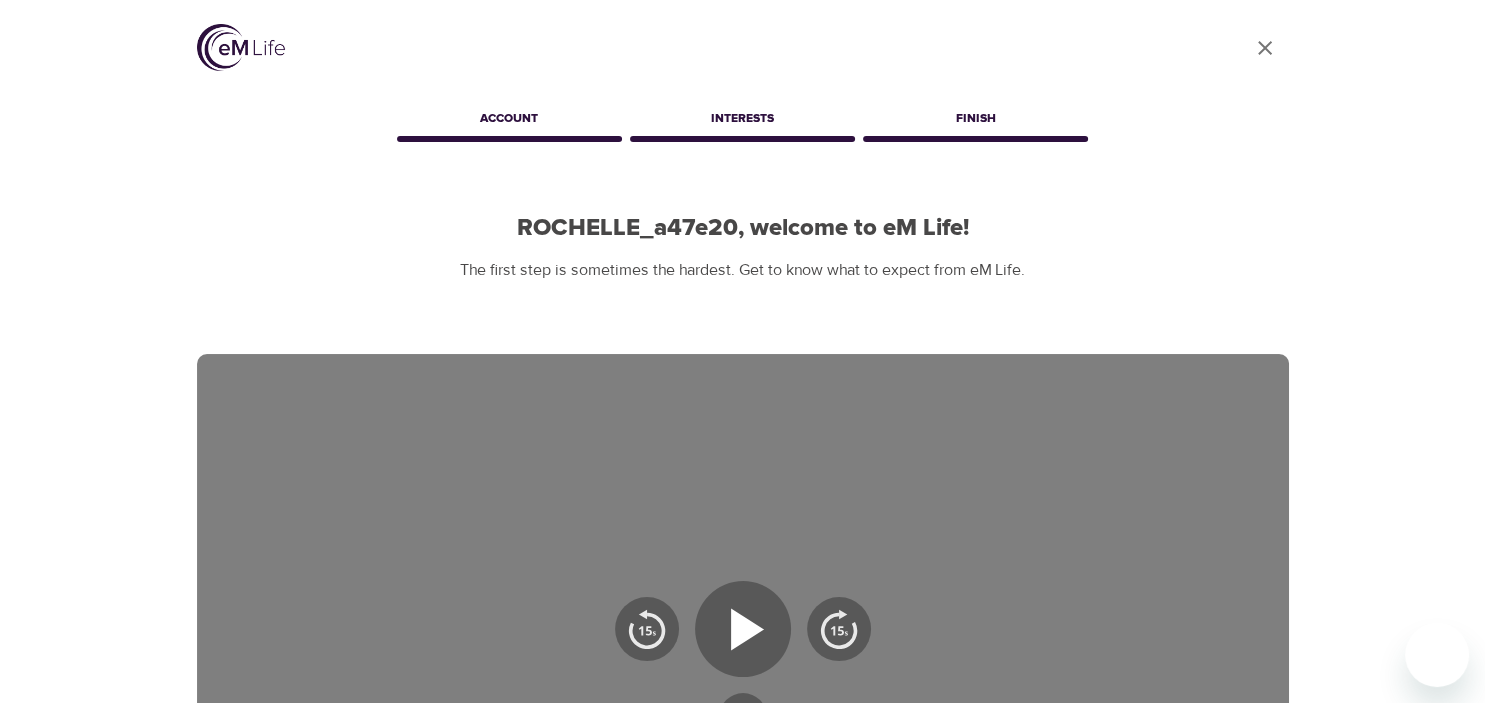 click on "Account" at bounding box center (509, 122) 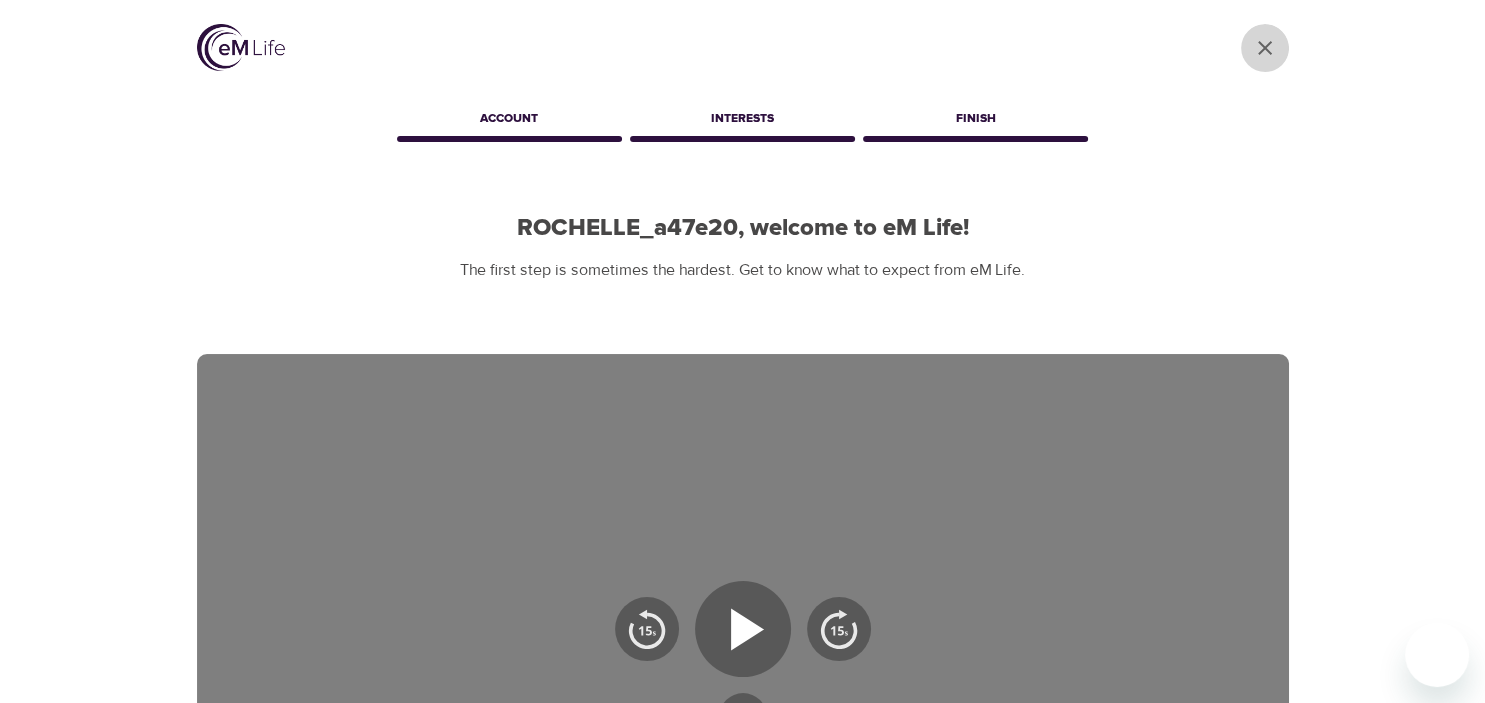 click on "User Profile" 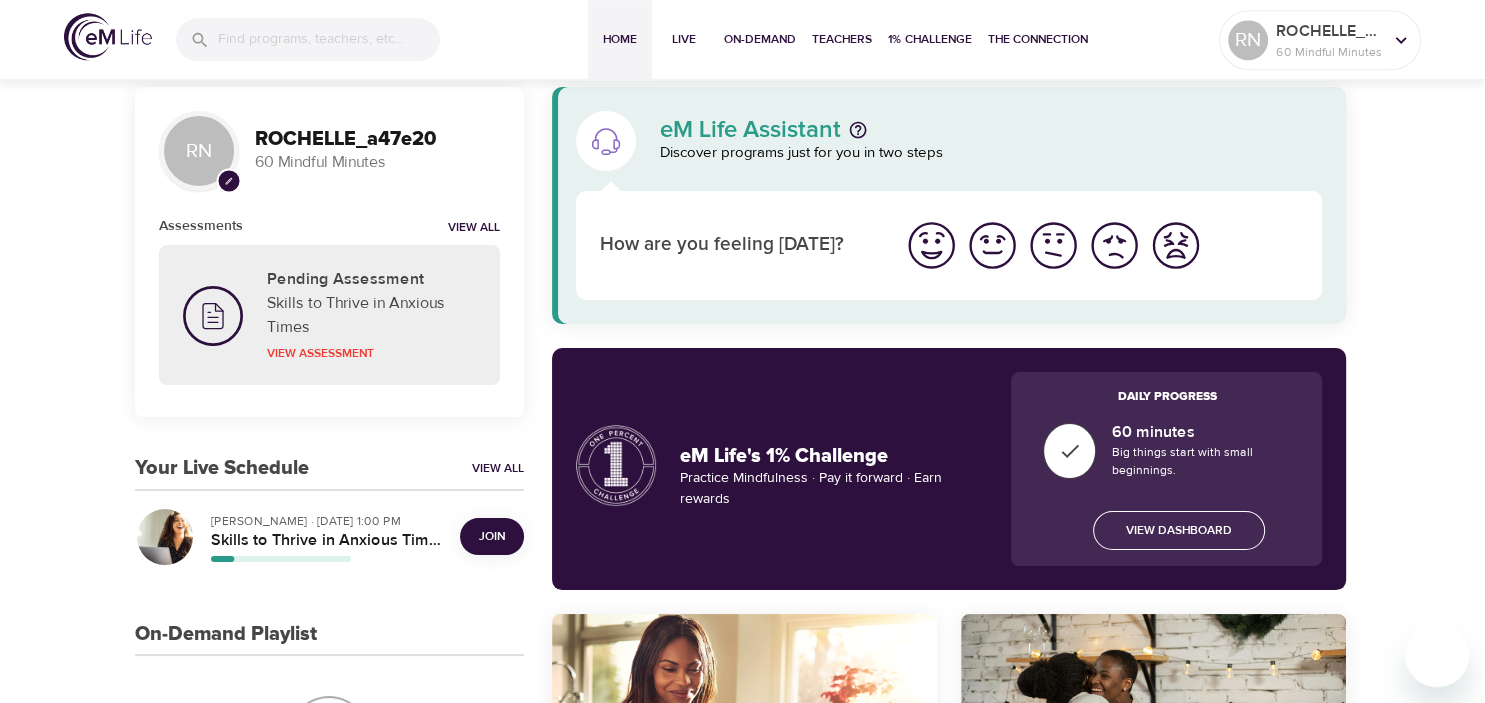 scroll, scrollTop: 0, scrollLeft: 0, axis: both 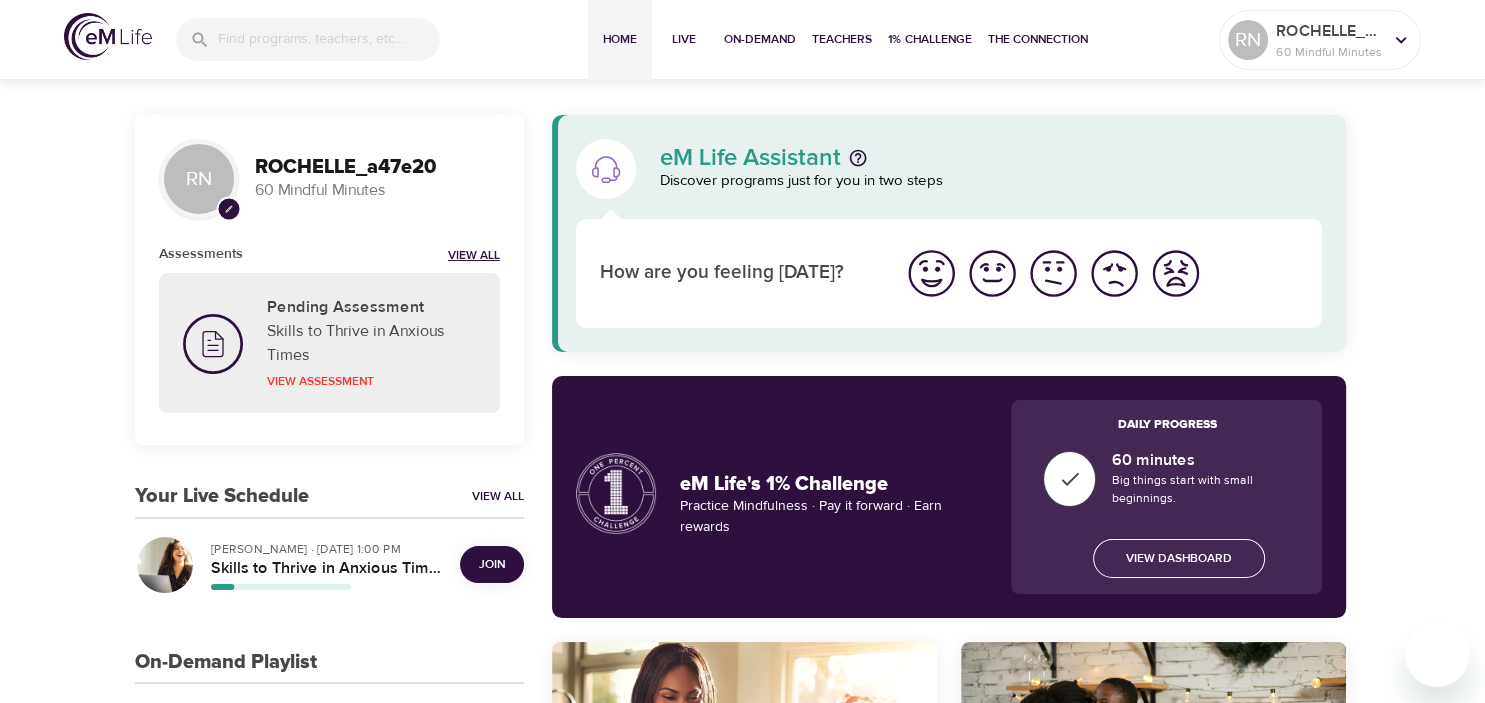 click on "View All" at bounding box center [474, 256] 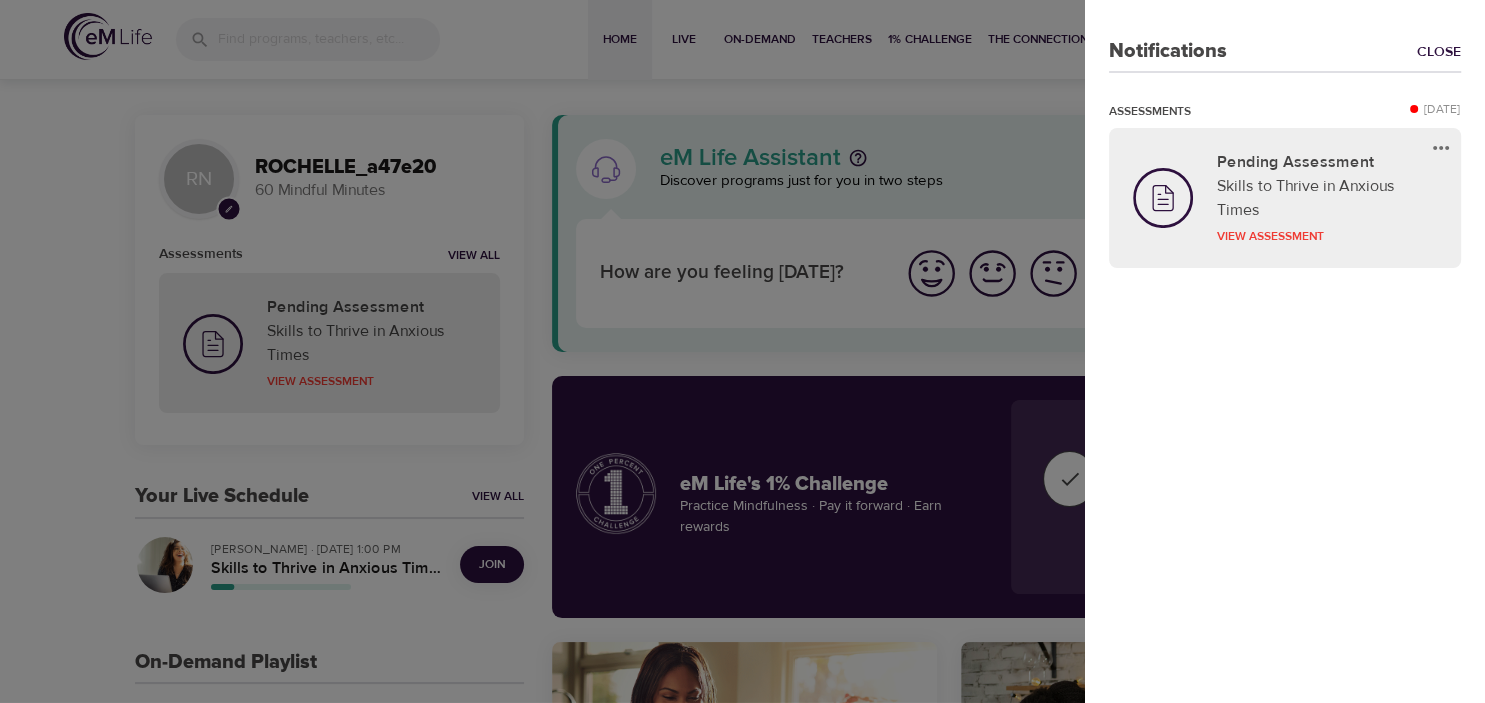 click on "Notifications Close Assessments May 13, 2025 Pending Assessment Skills to Thrive in Anxious Times View Assessment" at bounding box center (1285, 351) 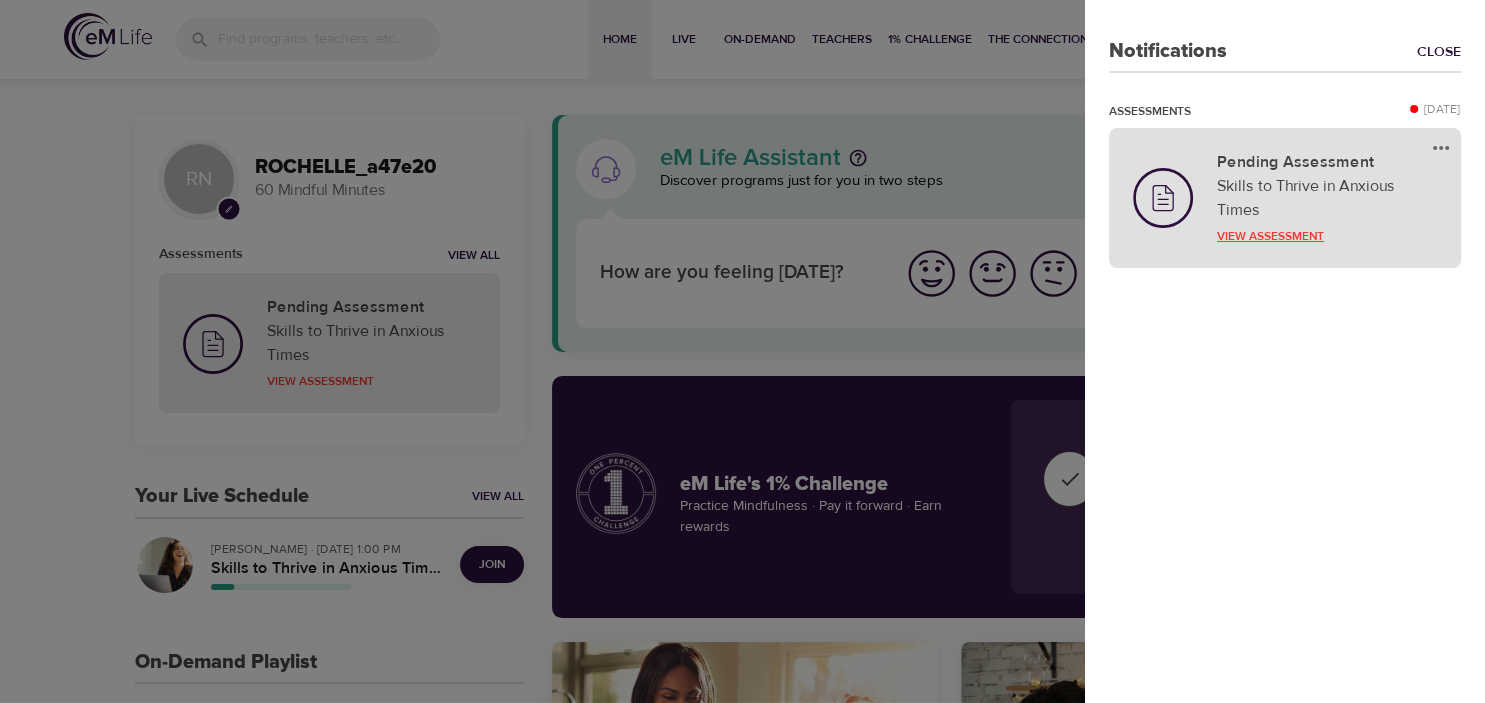 click on "View Assessment" at bounding box center [1327, 236] 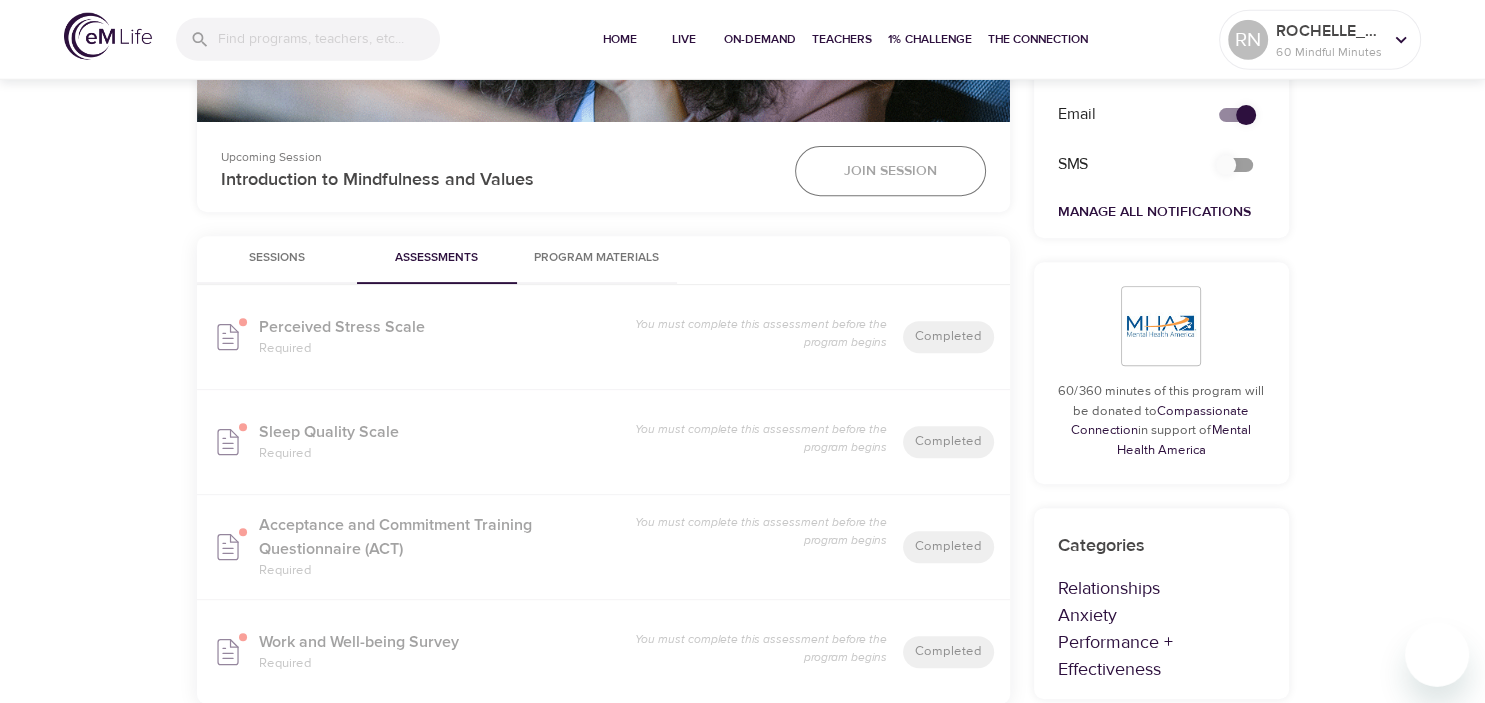 scroll, scrollTop: 633, scrollLeft: 0, axis: vertical 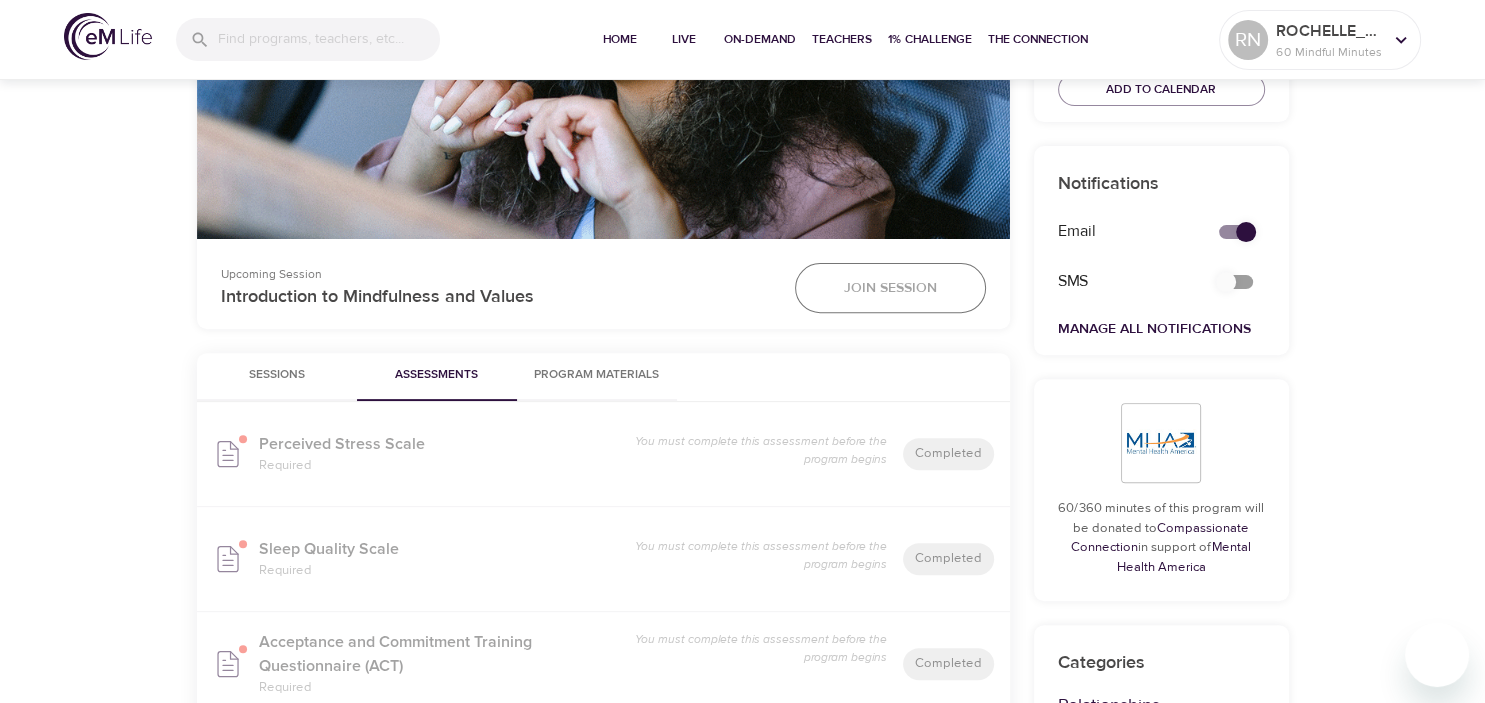 click on "Program Materials" at bounding box center (597, 375) 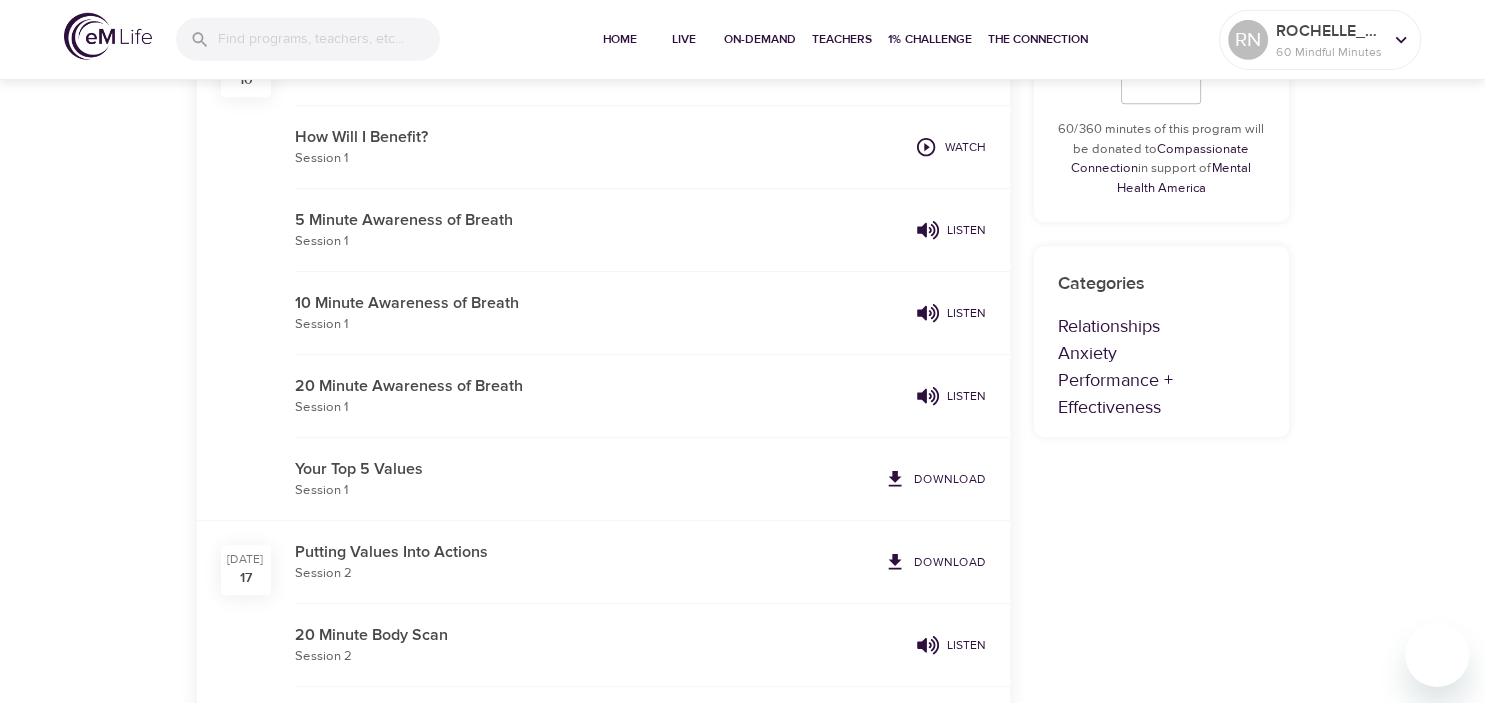 scroll, scrollTop: 1056, scrollLeft: 0, axis: vertical 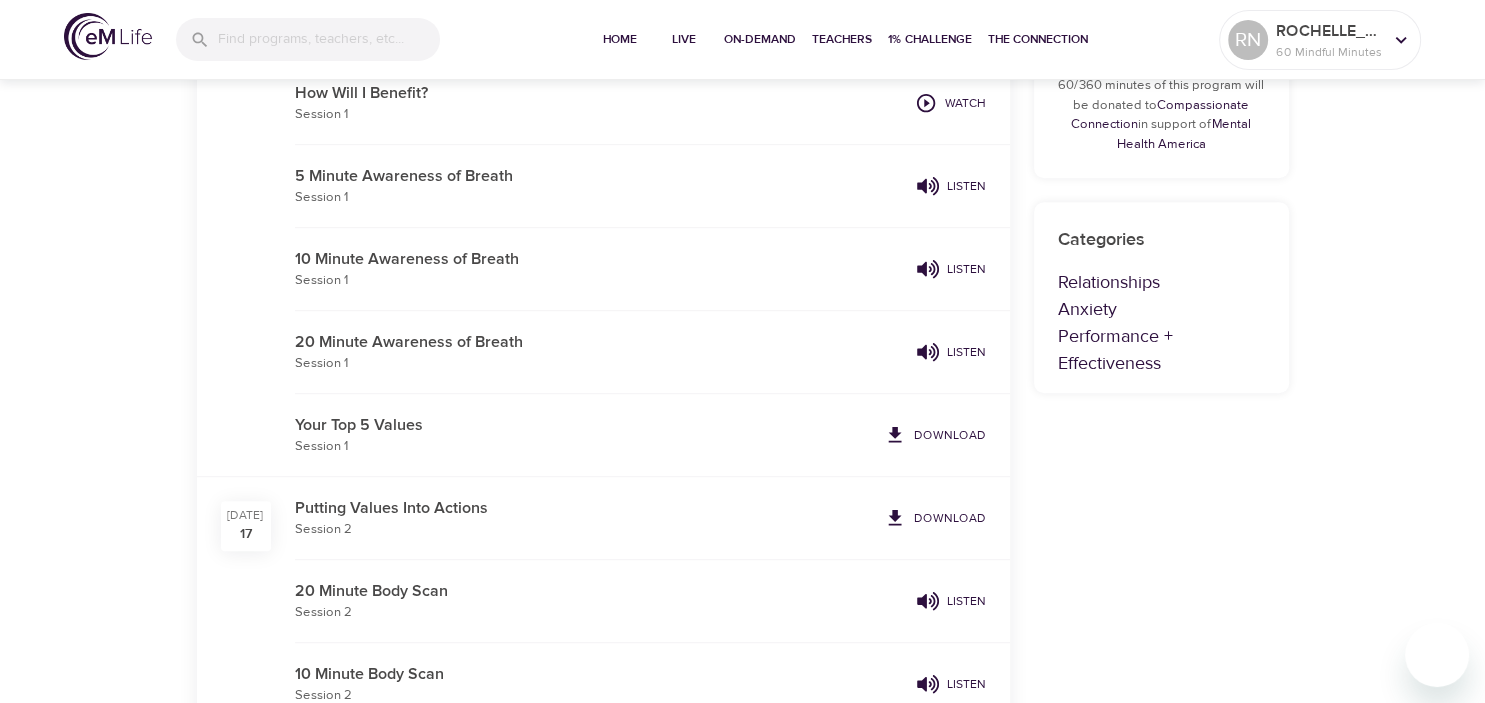 click on "Download" at bounding box center [950, 435] 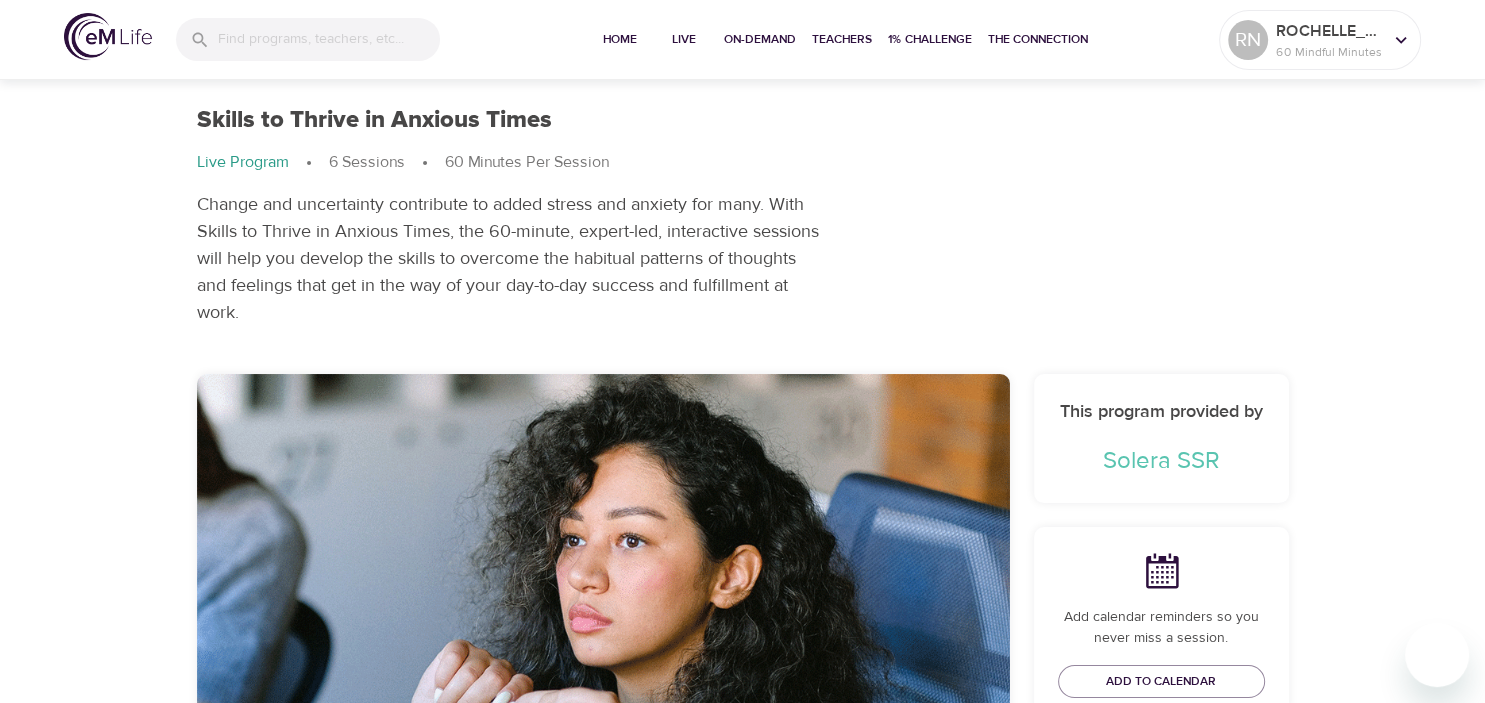 scroll, scrollTop: 0, scrollLeft: 0, axis: both 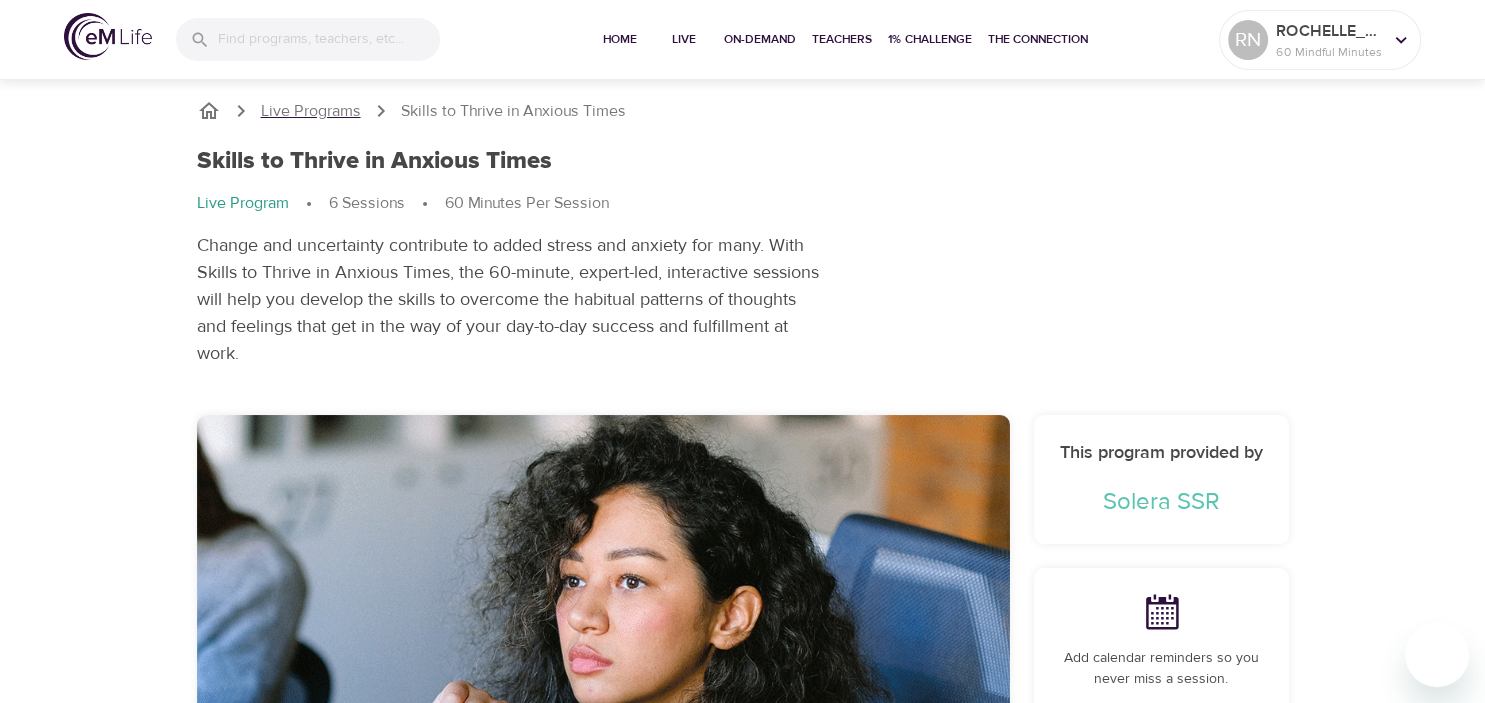 click on "Live Programs" at bounding box center [311, 111] 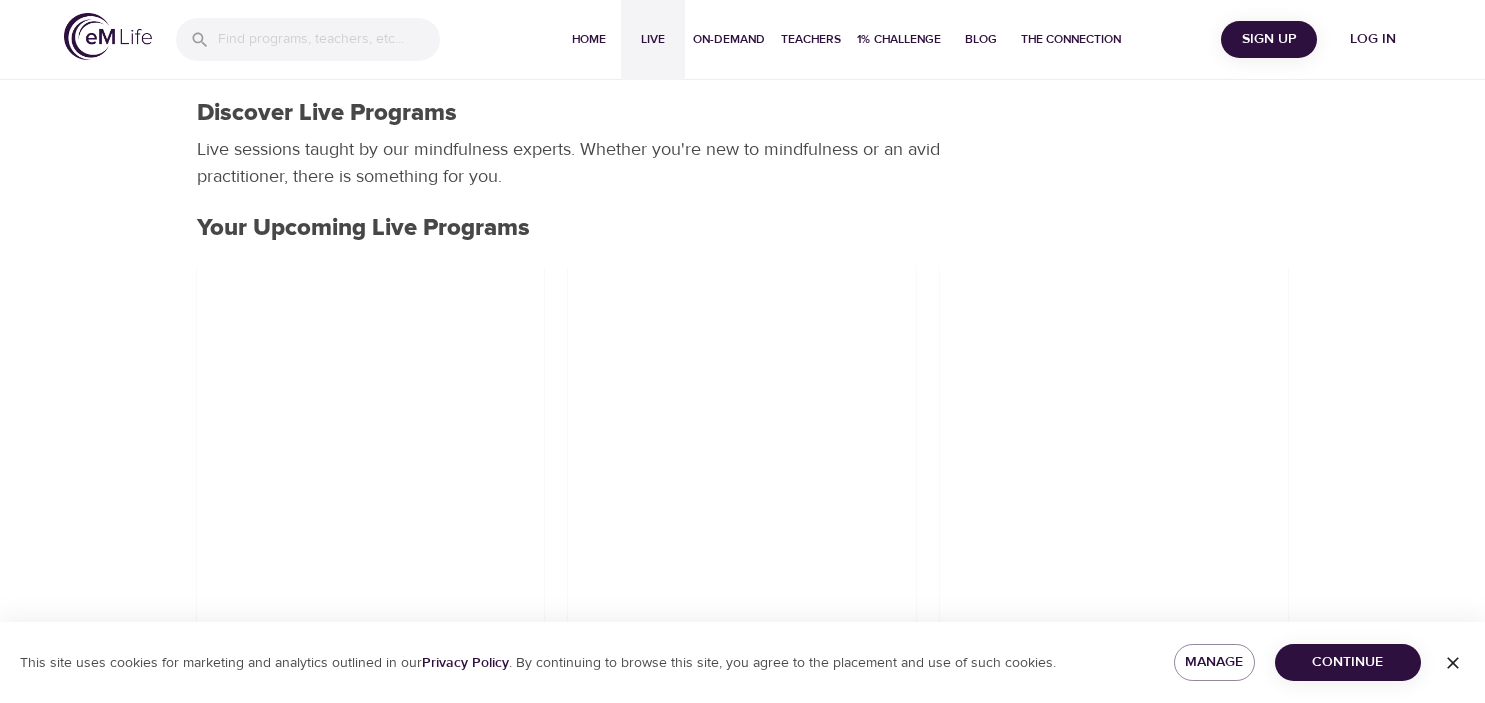 scroll, scrollTop: 0, scrollLeft: 0, axis: both 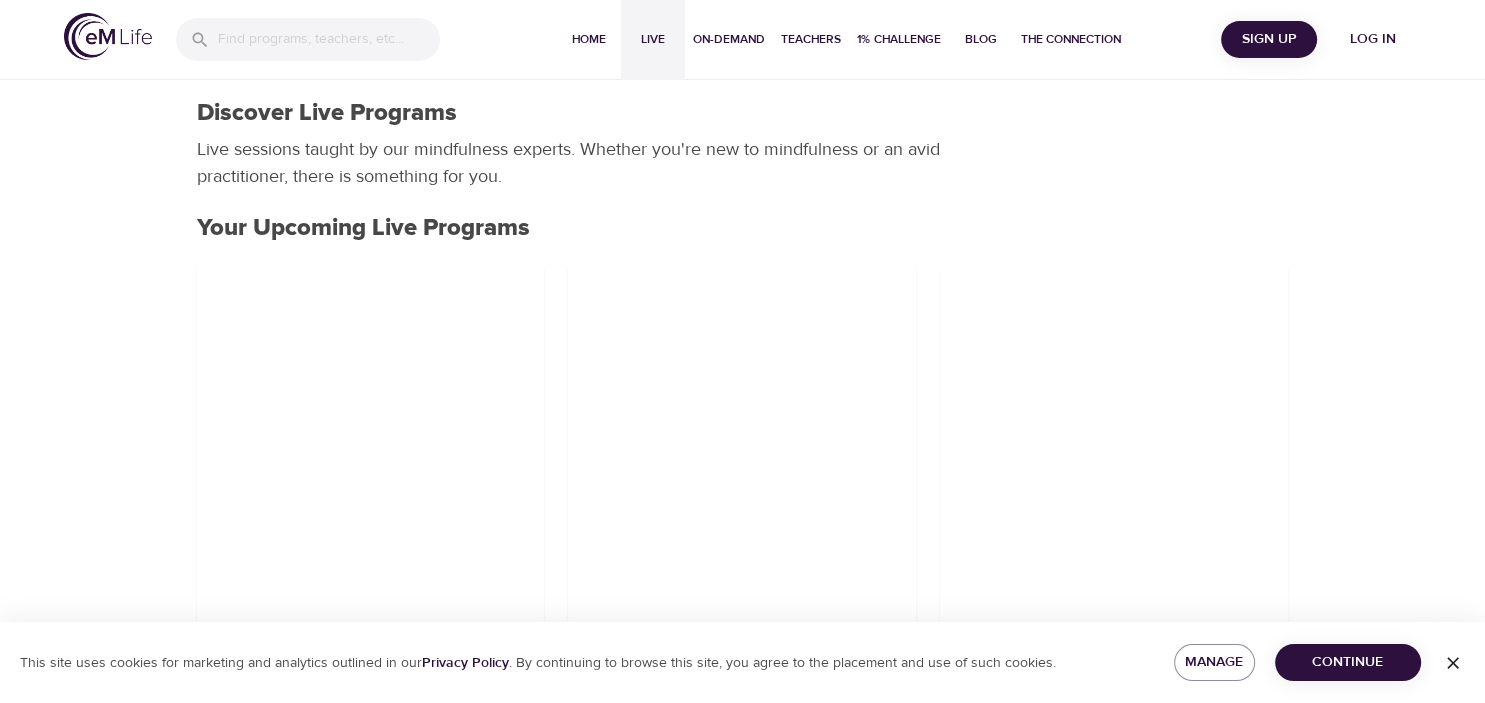 click on "Log in" at bounding box center (1373, 39) 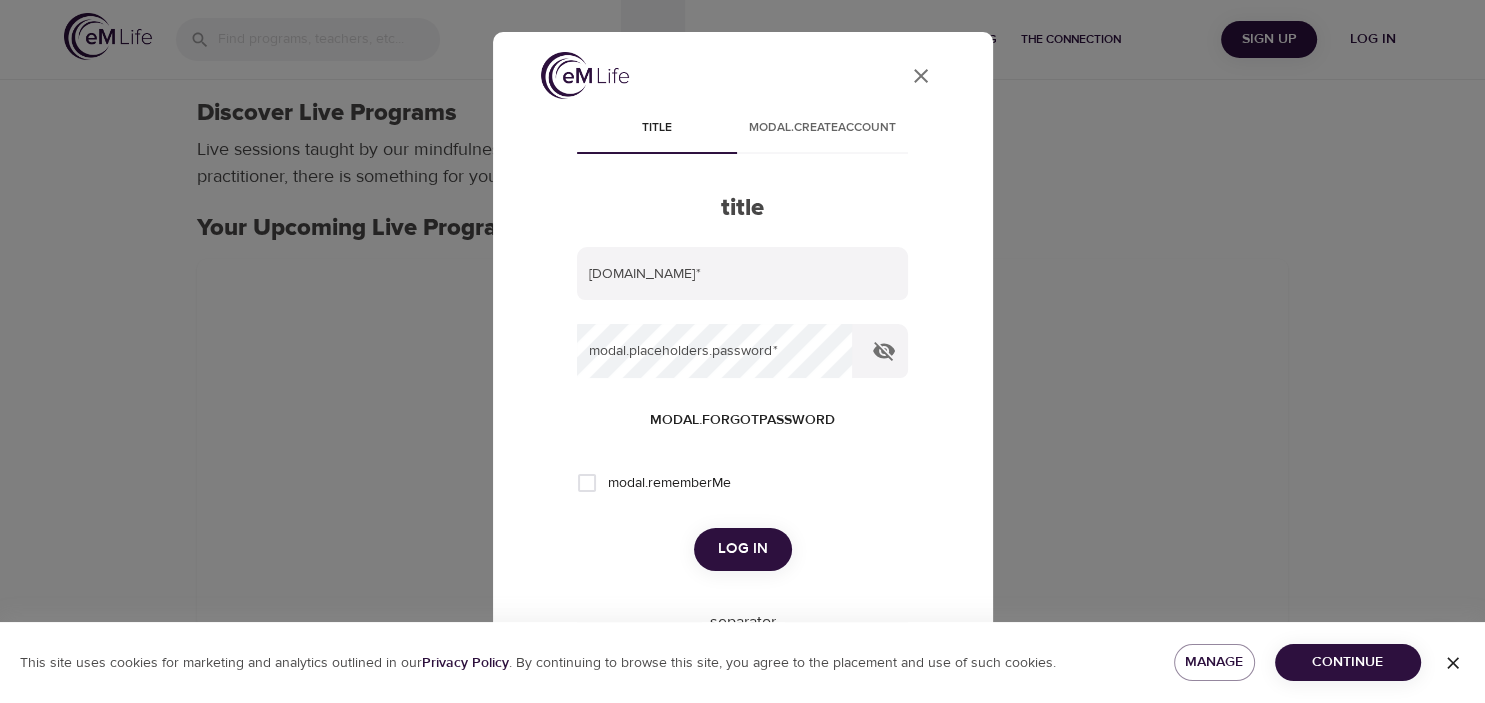 type on "[EMAIL_ADDRESS][DOMAIN_NAME]" 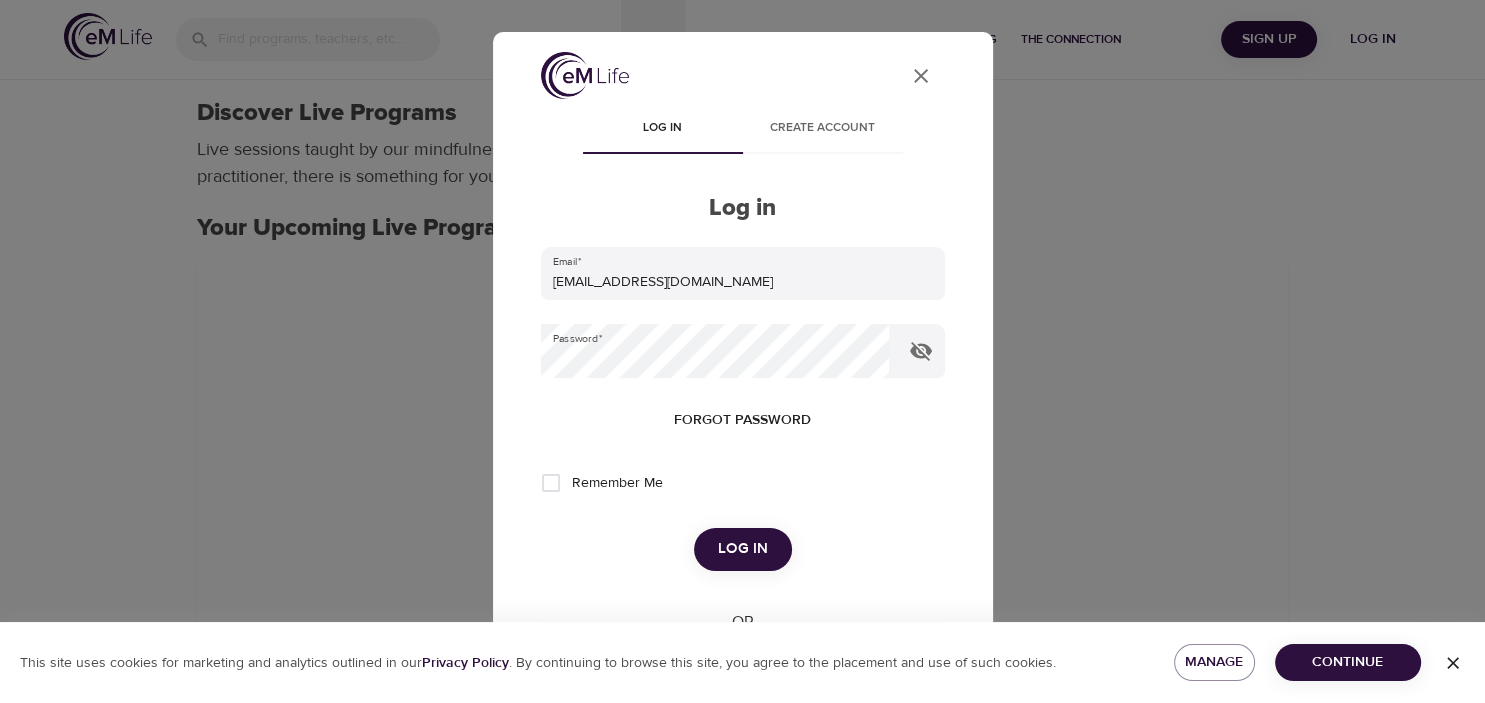 click on "Log in" at bounding box center (743, 549) 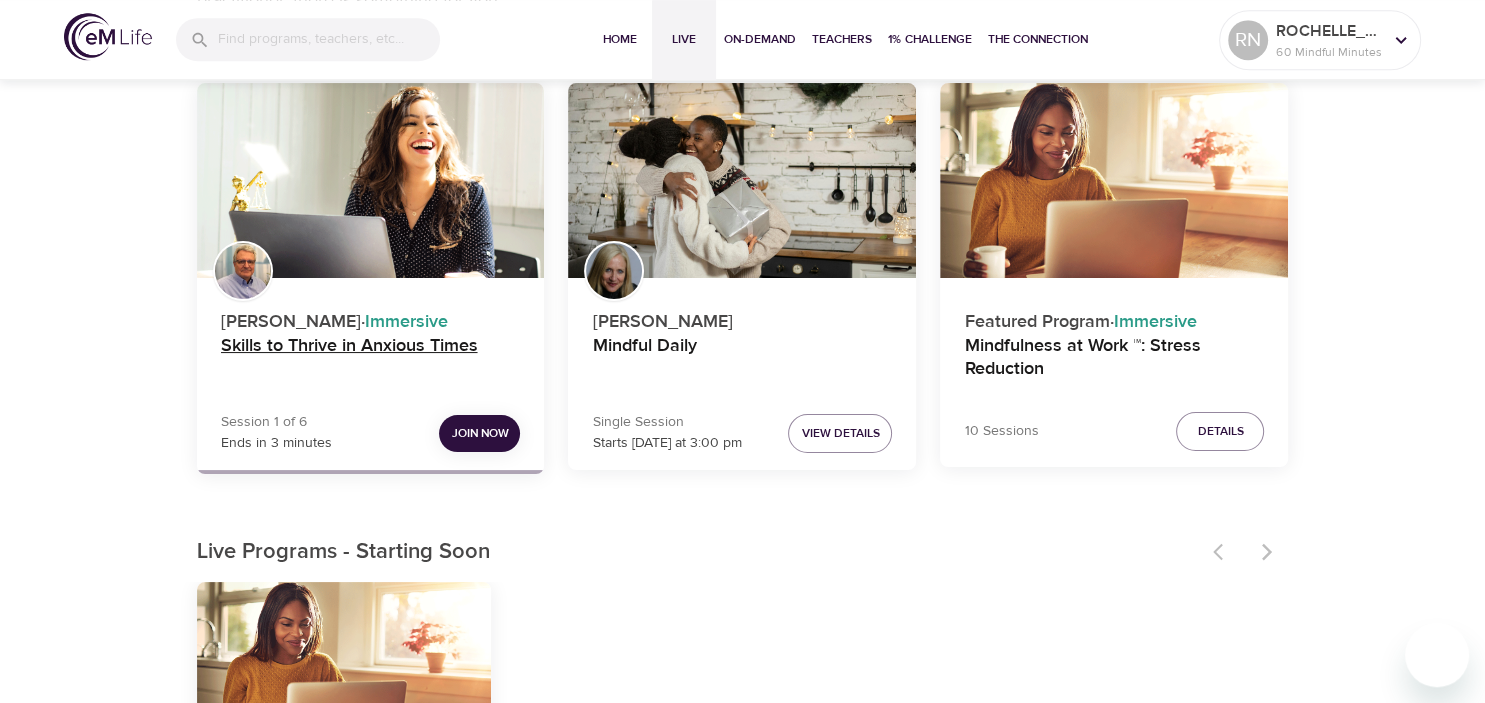 scroll, scrollTop: 211, scrollLeft: 0, axis: vertical 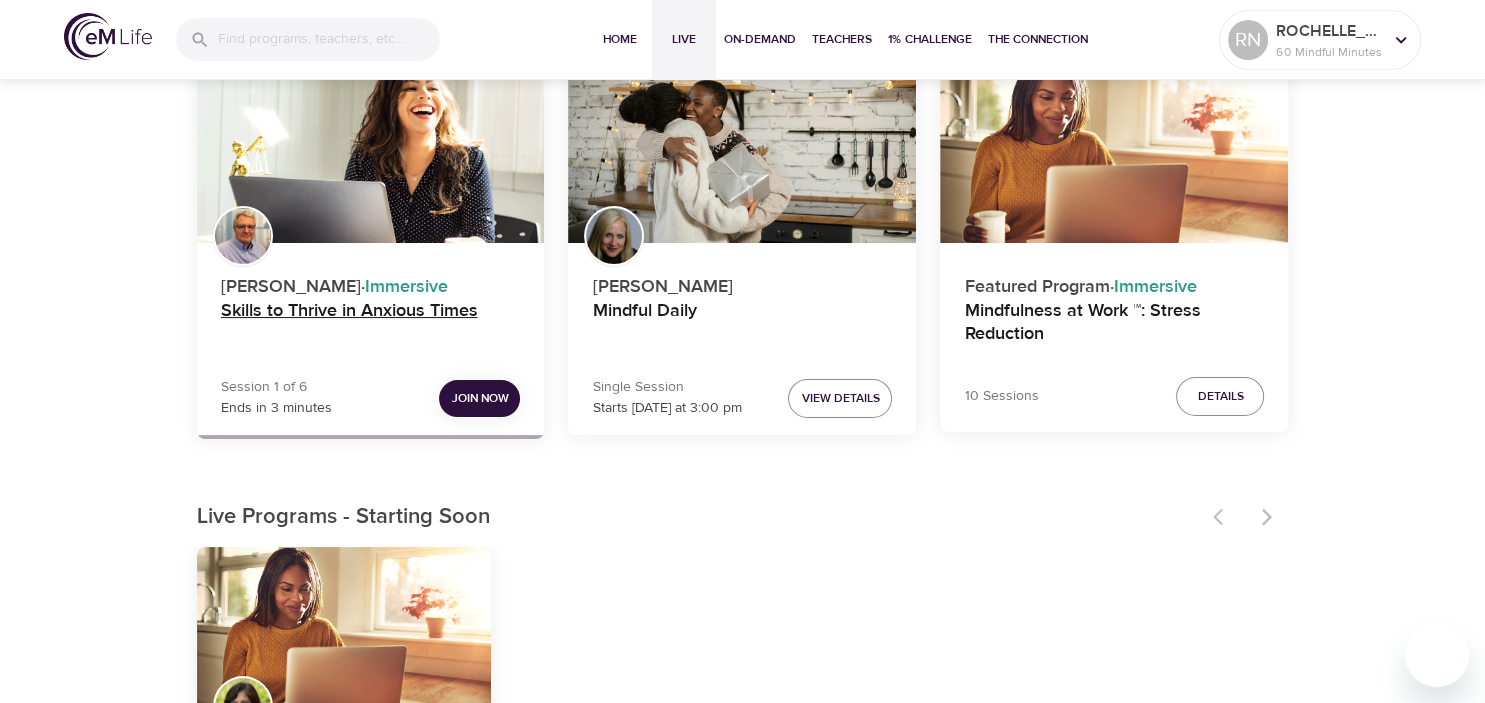 click on "Skills to Thrive in Anxious Times" at bounding box center [371, 324] 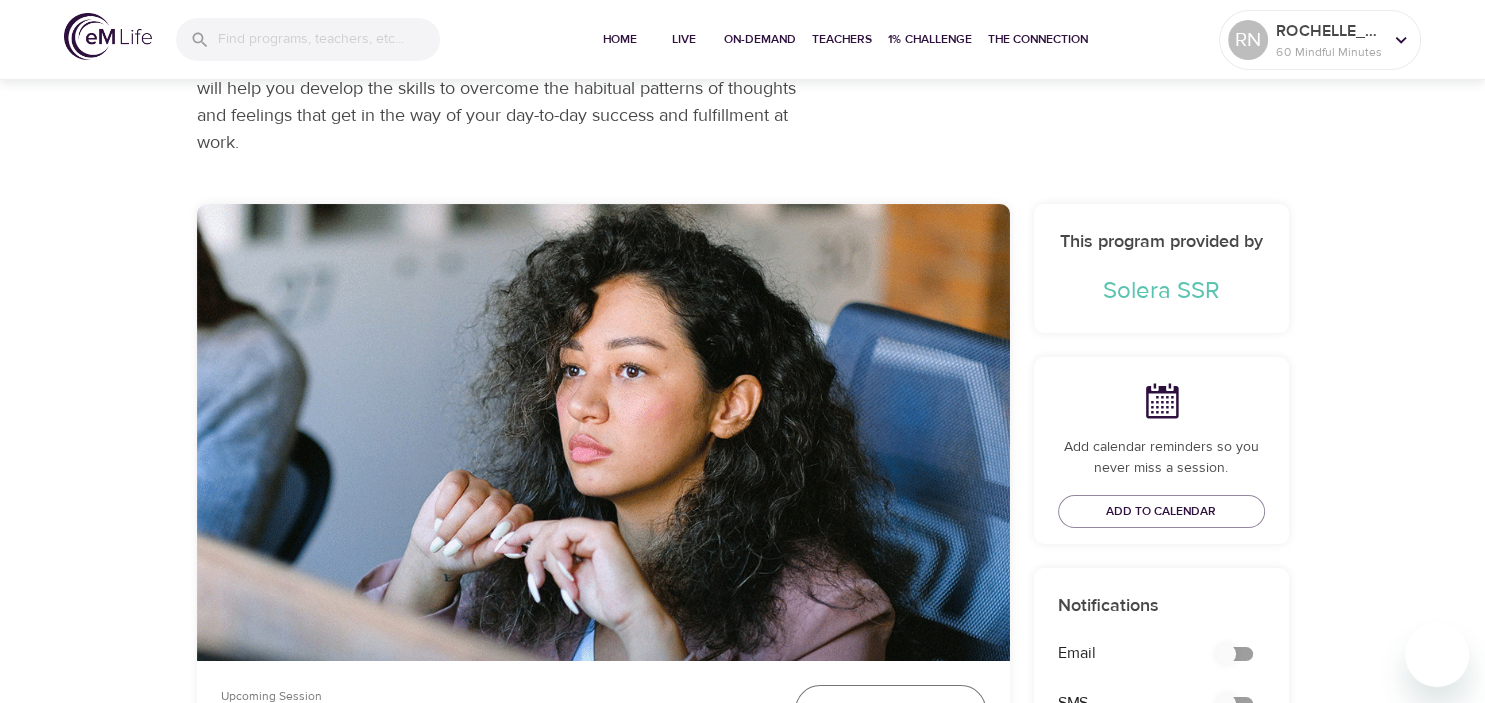 checkbox on "true" 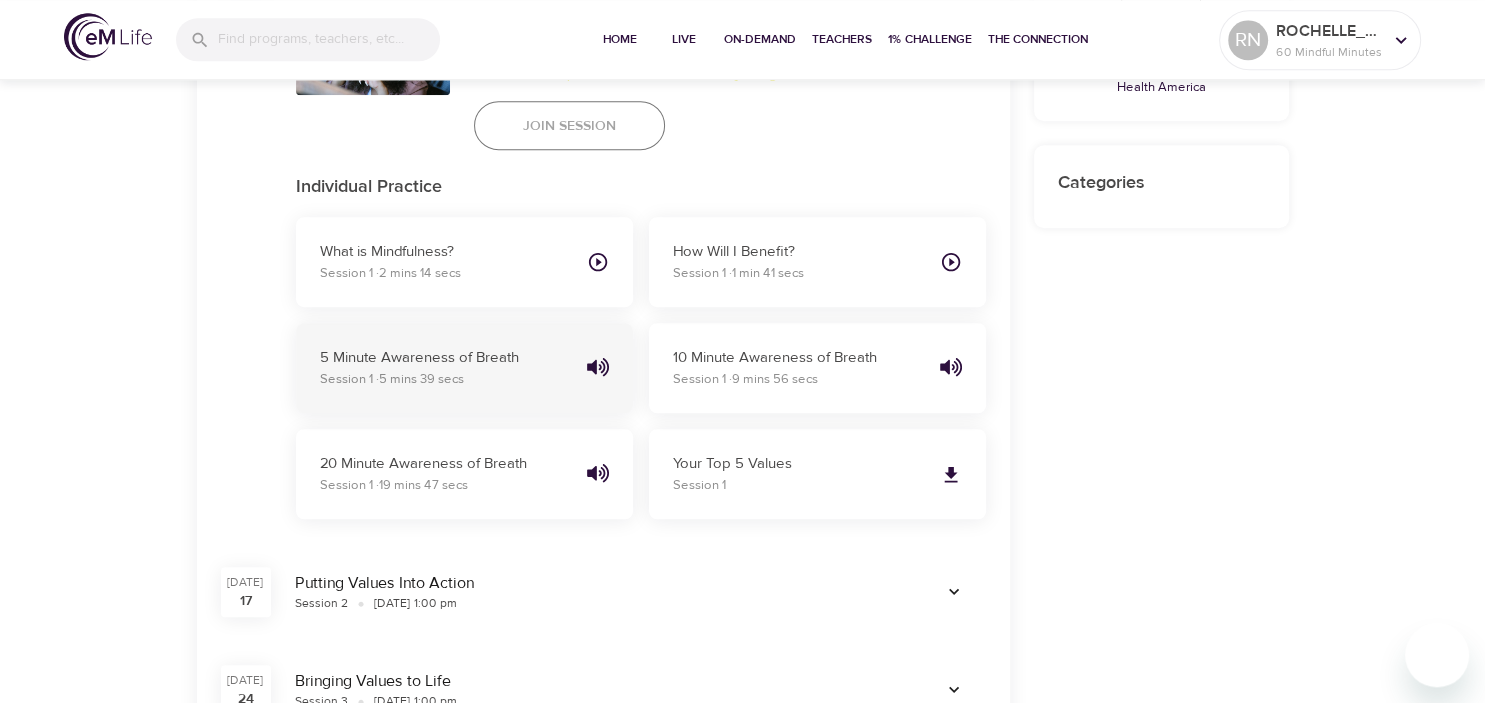 scroll, scrollTop: 1258, scrollLeft: 0, axis: vertical 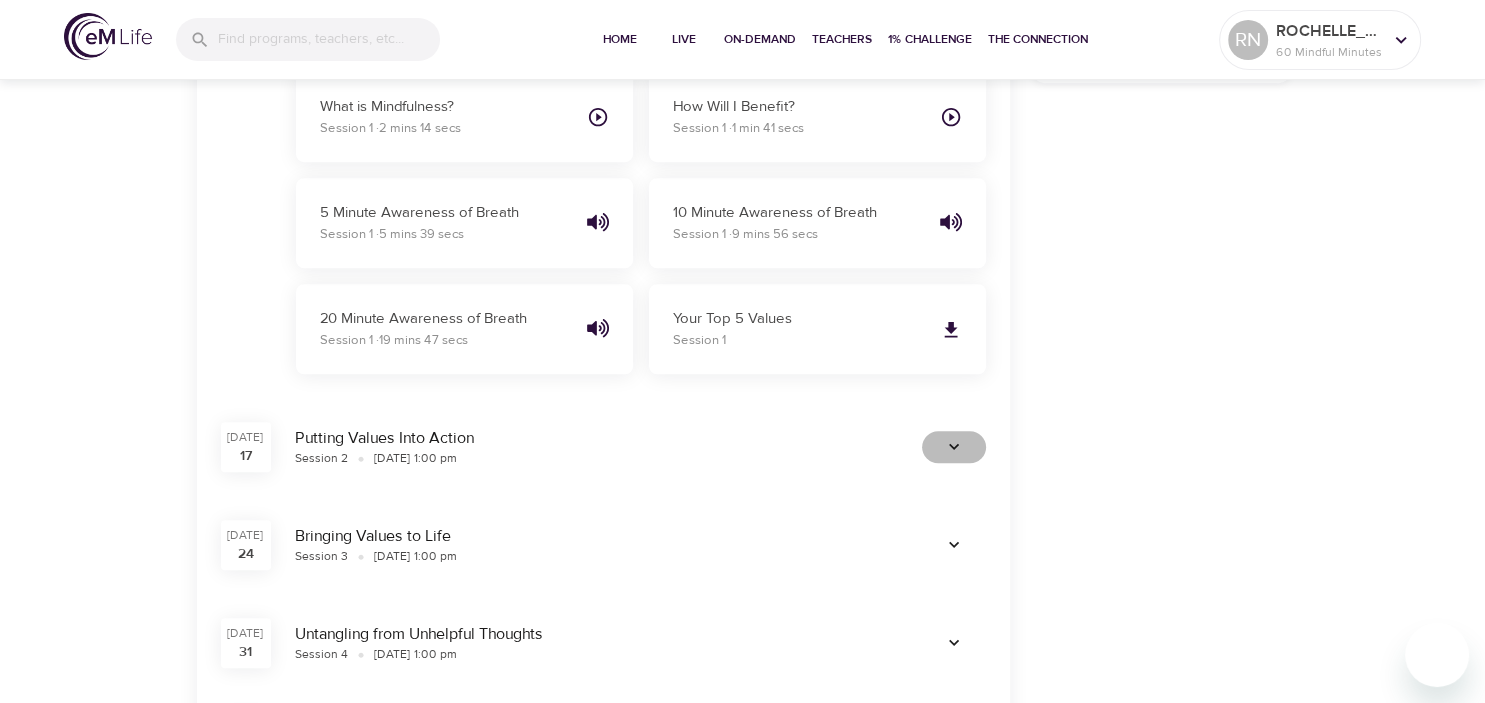 click 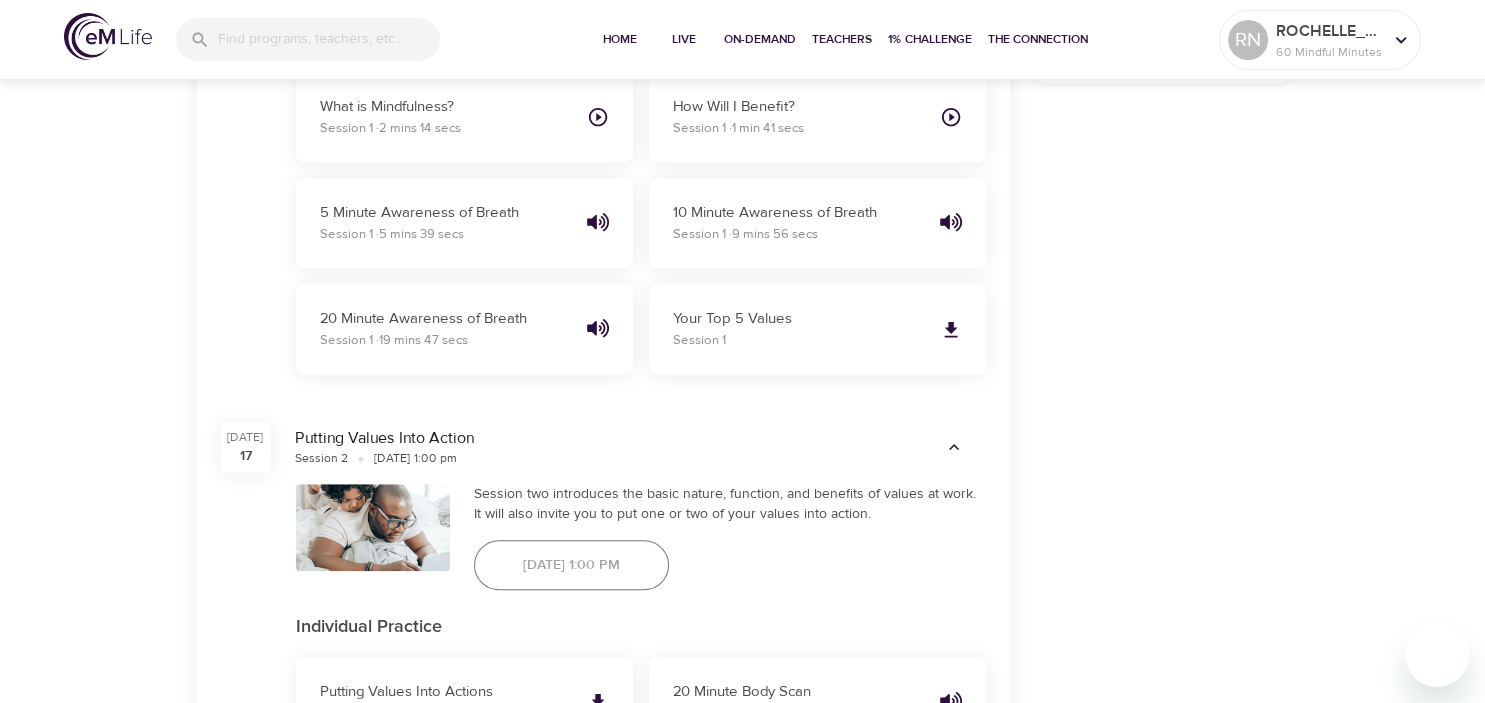 click on "[DATE] 1:00 pm" at bounding box center (571, 565) 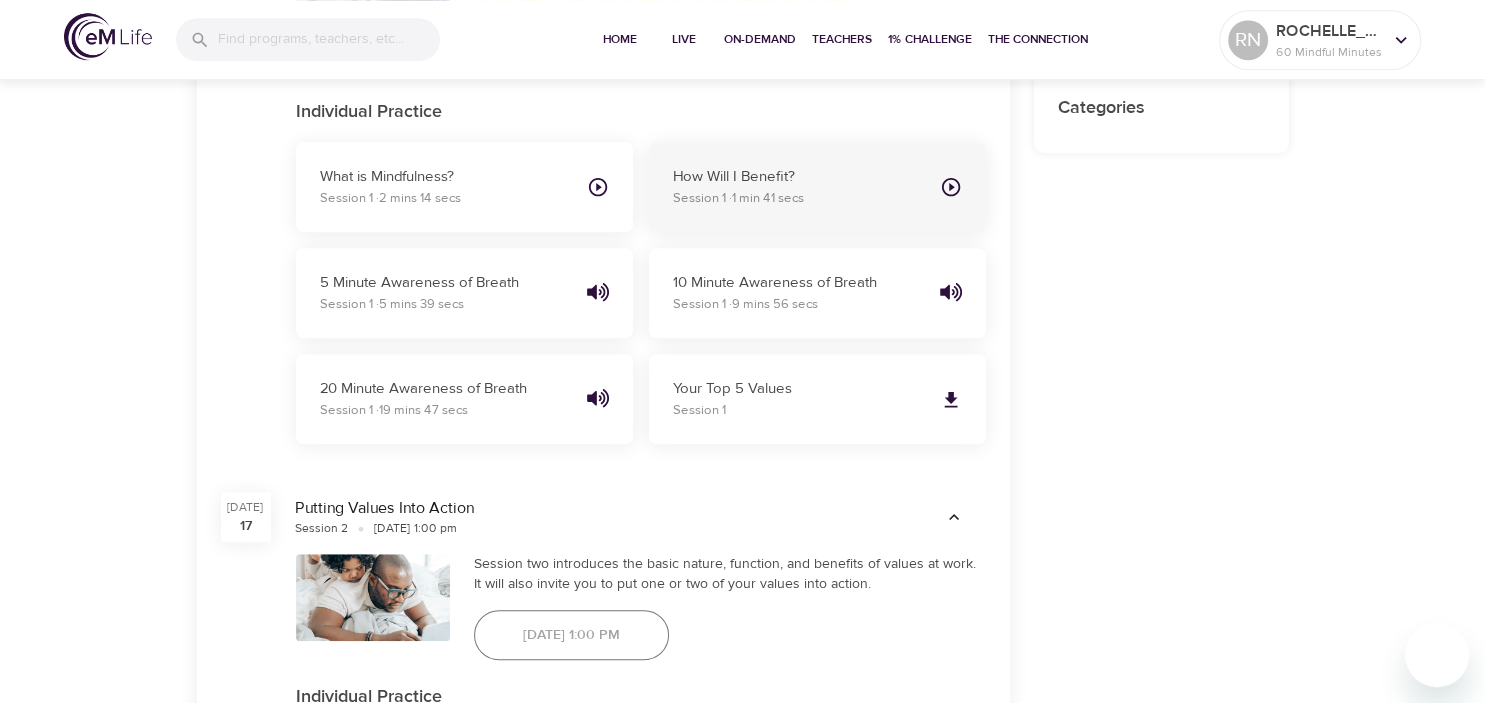 scroll, scrollTop: 1258, scrollLeft: 0, axis: vertical 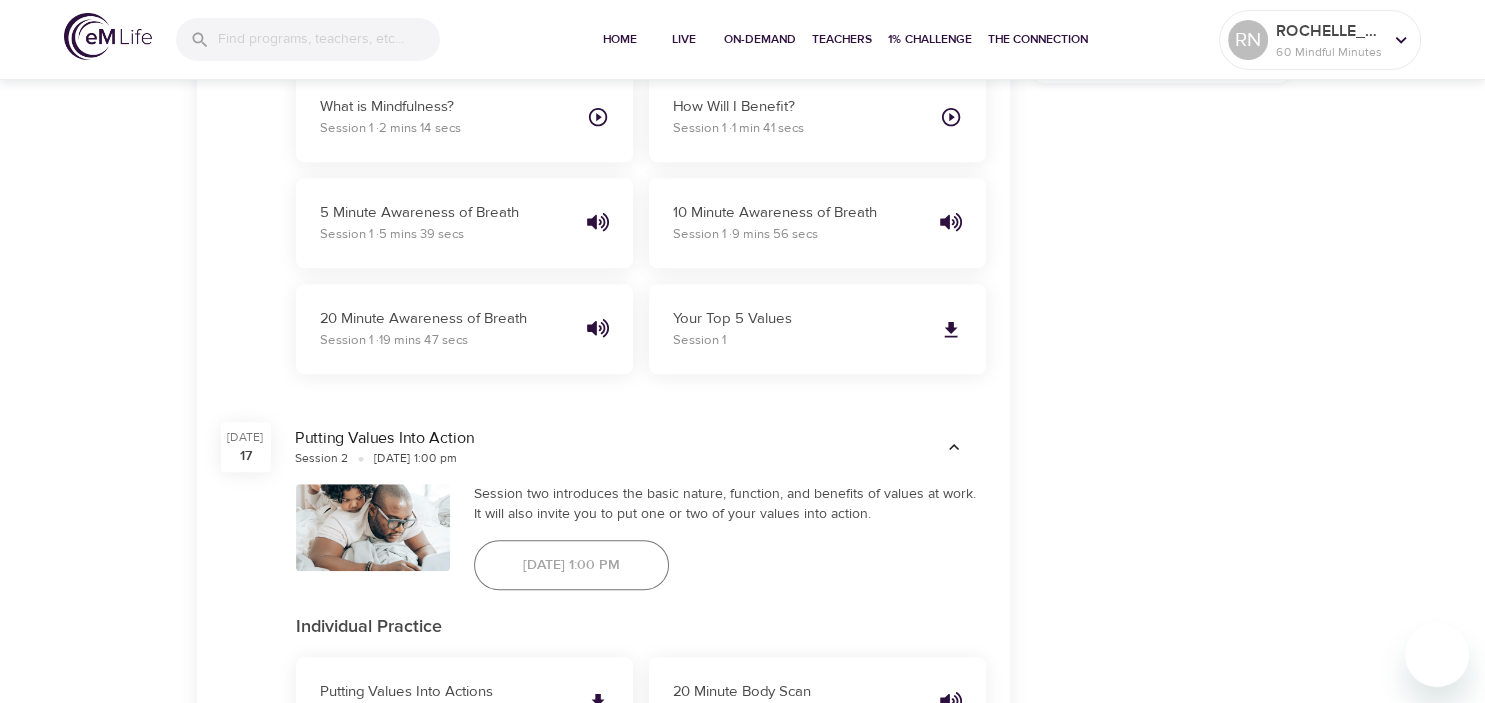 click on "[DATE] 1:00 pm" at bounding box center [571, 565] 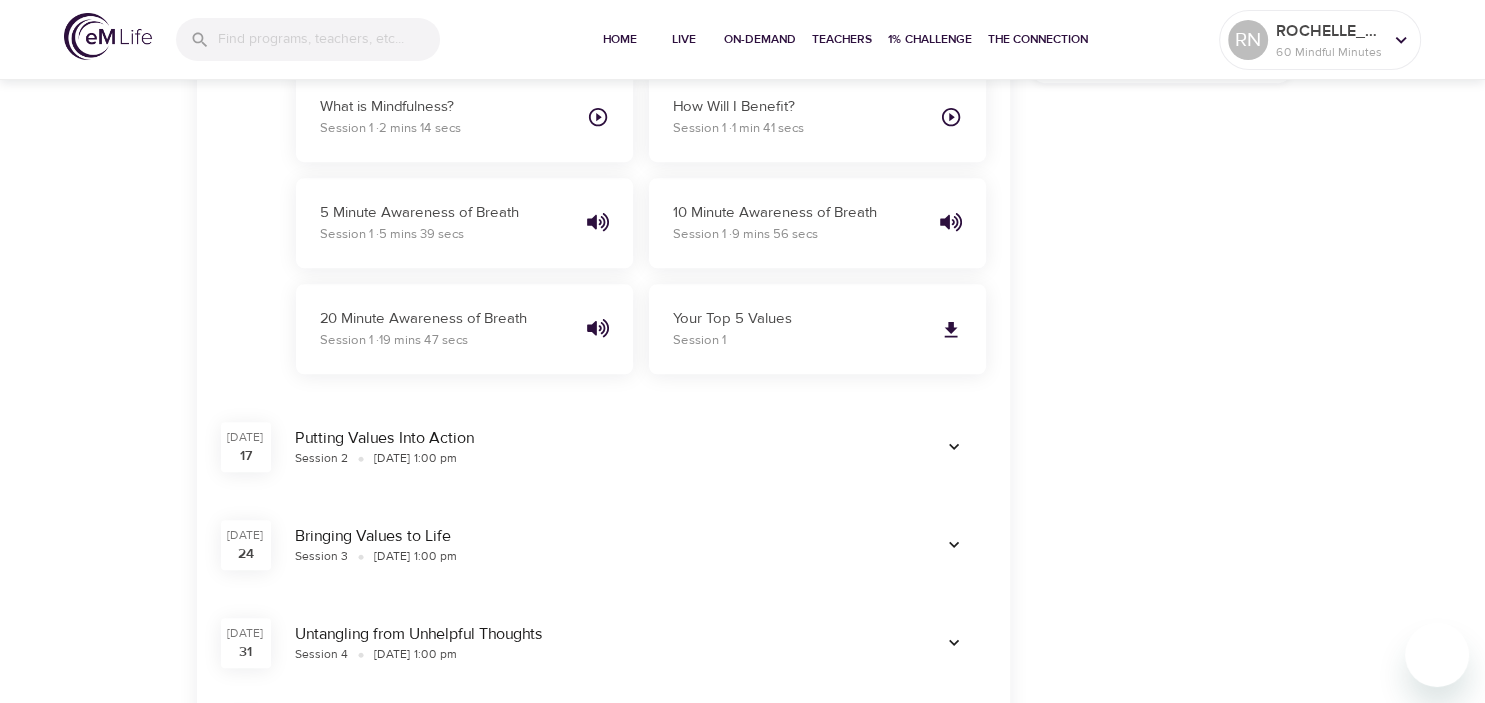 click 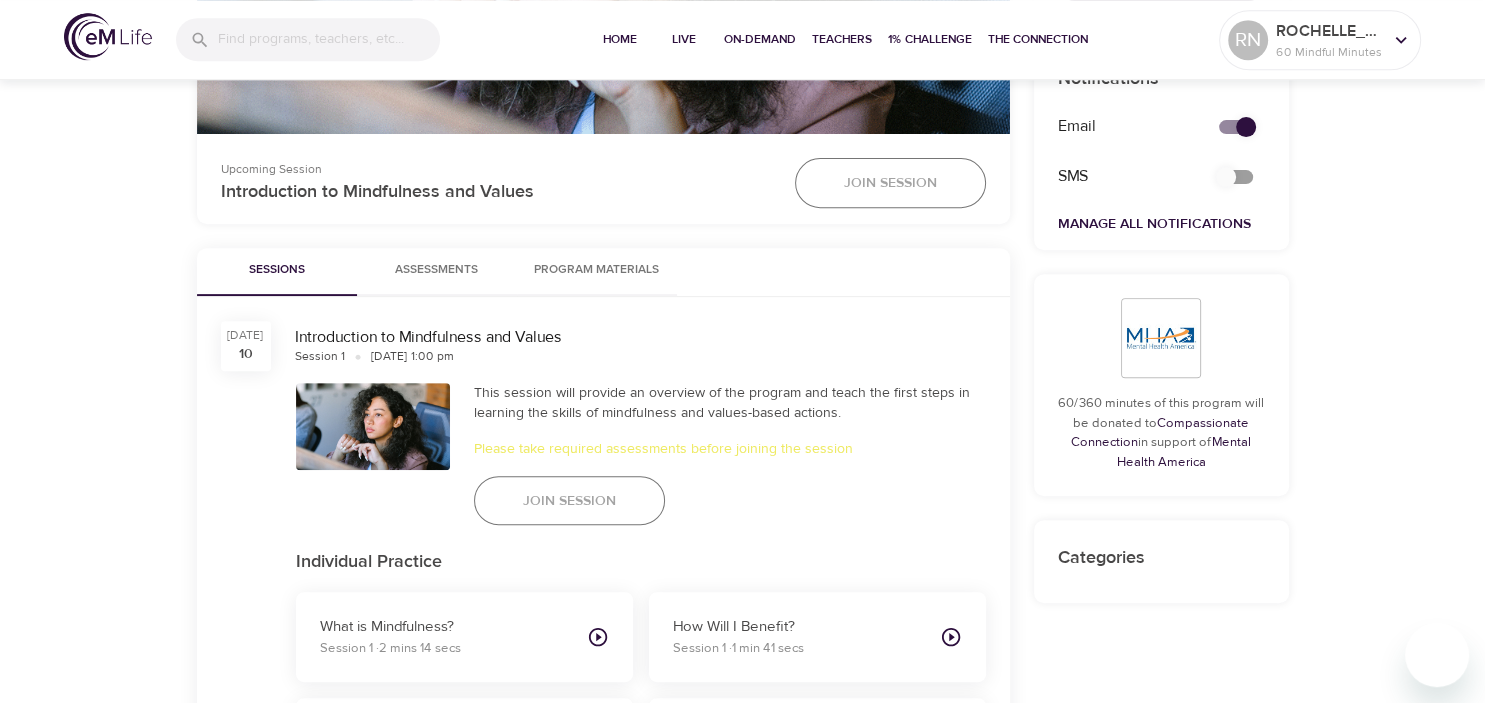 scroll, scrollTop: 739, scrollLeft: 0, axis: vertical 